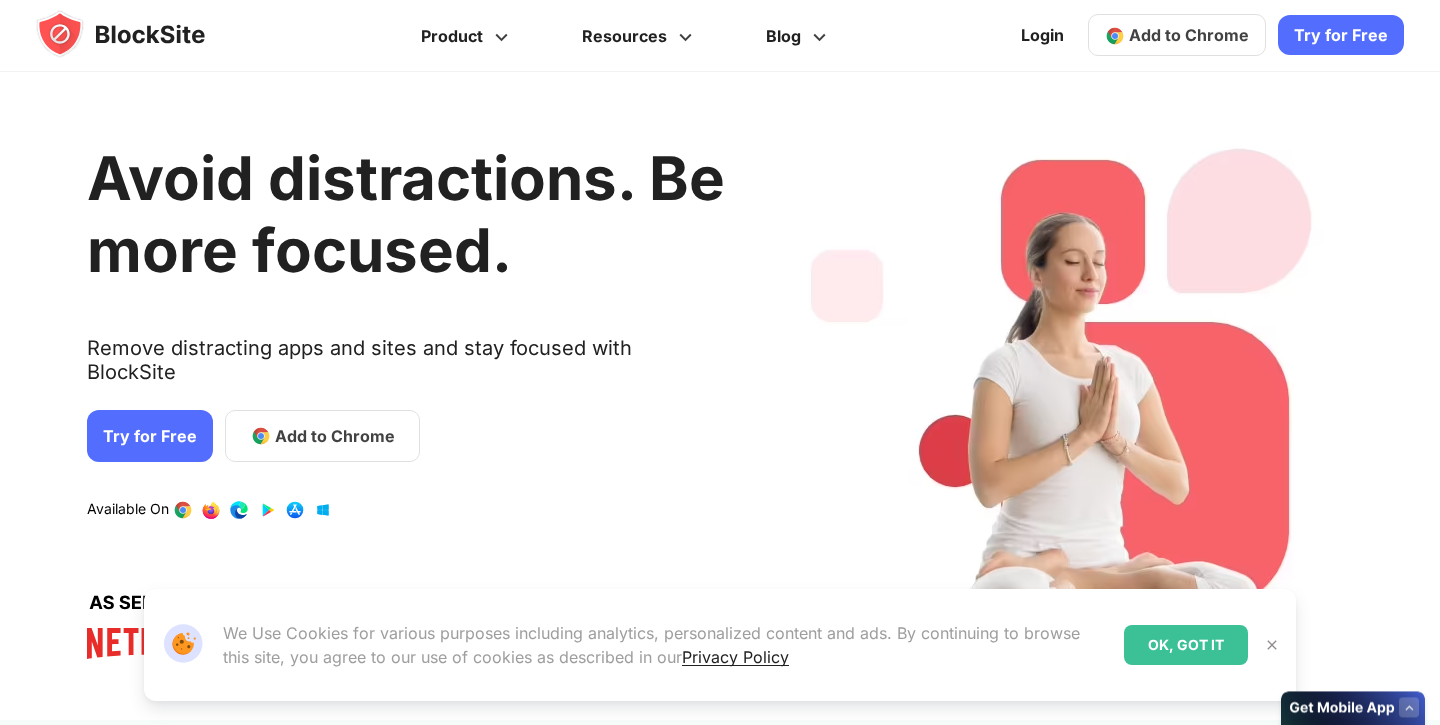 scroll, scrollTop: 0, scrollLeft: 0, axis: both 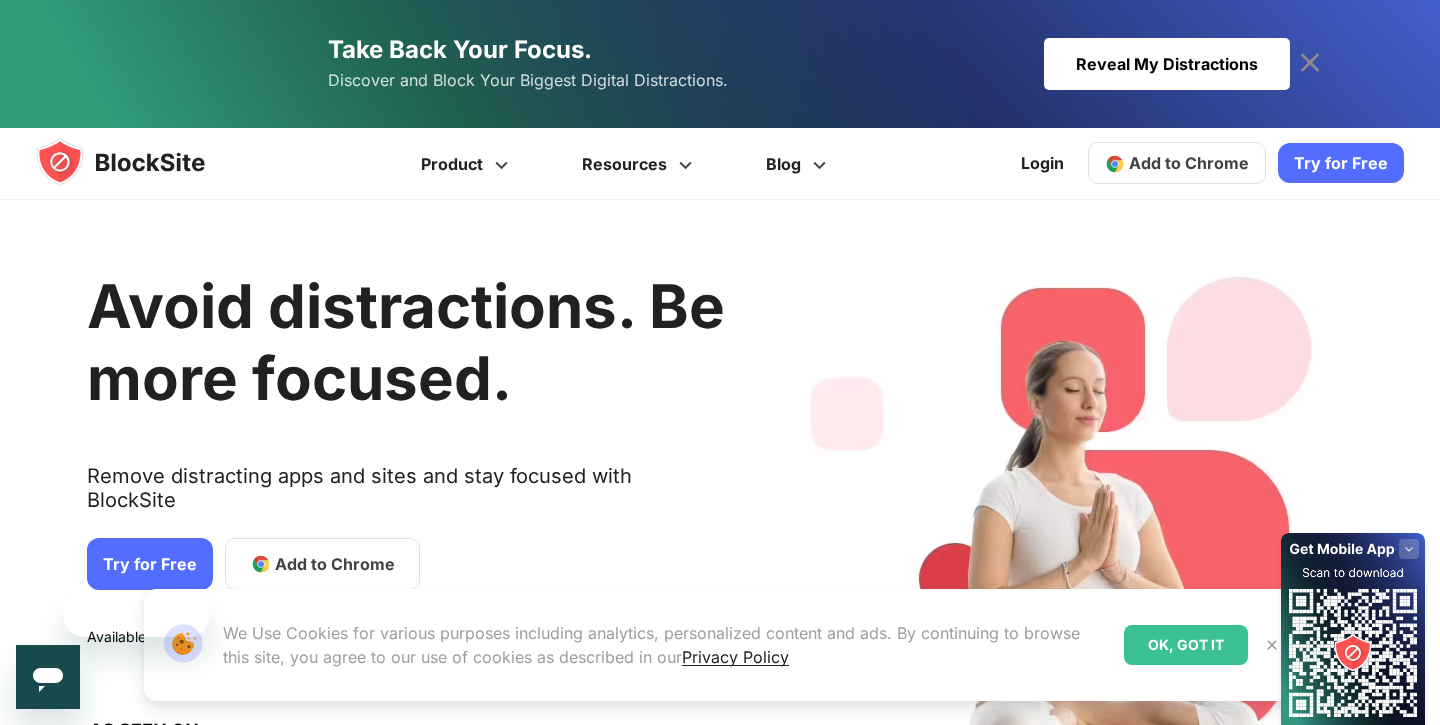 click on "Reveal My Distractions" at bounding box center (1167, 64) 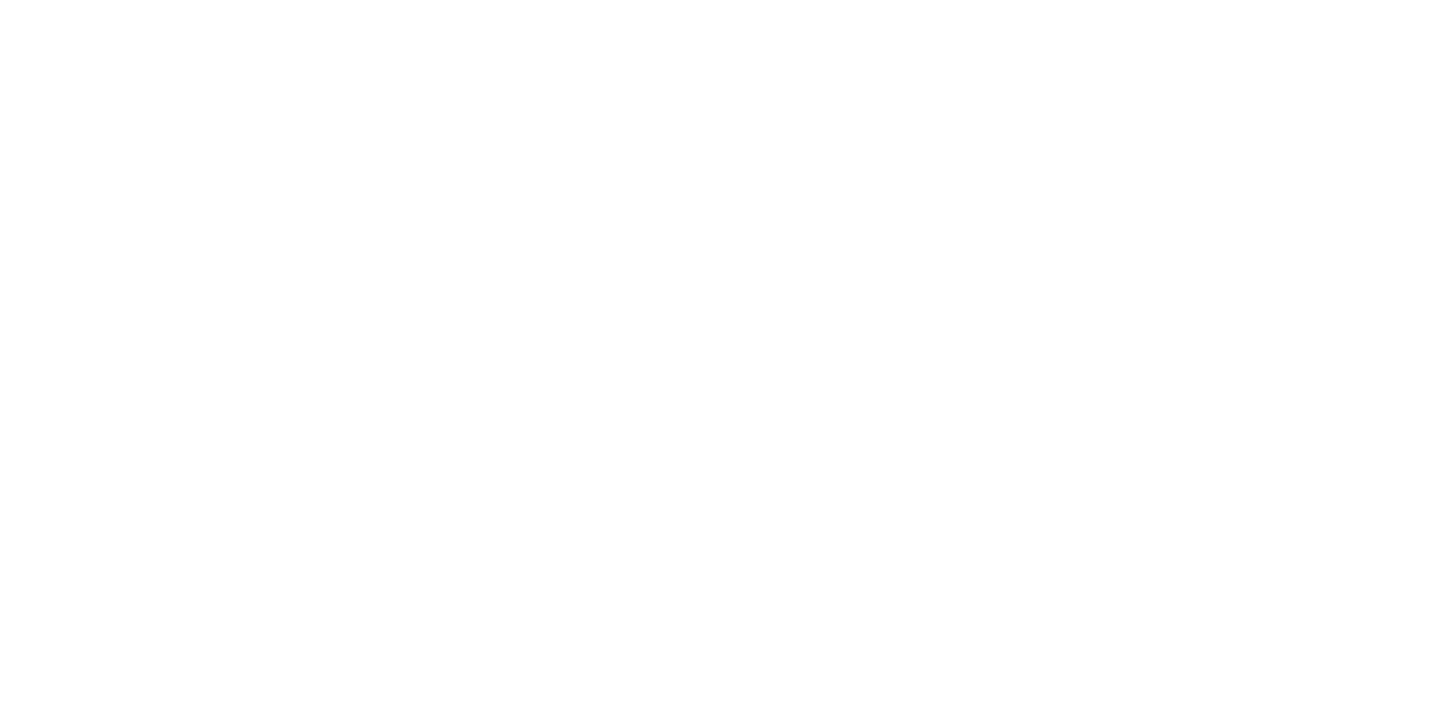 scroll, scrollTop: 0, scrollLeft: 0, axis: both 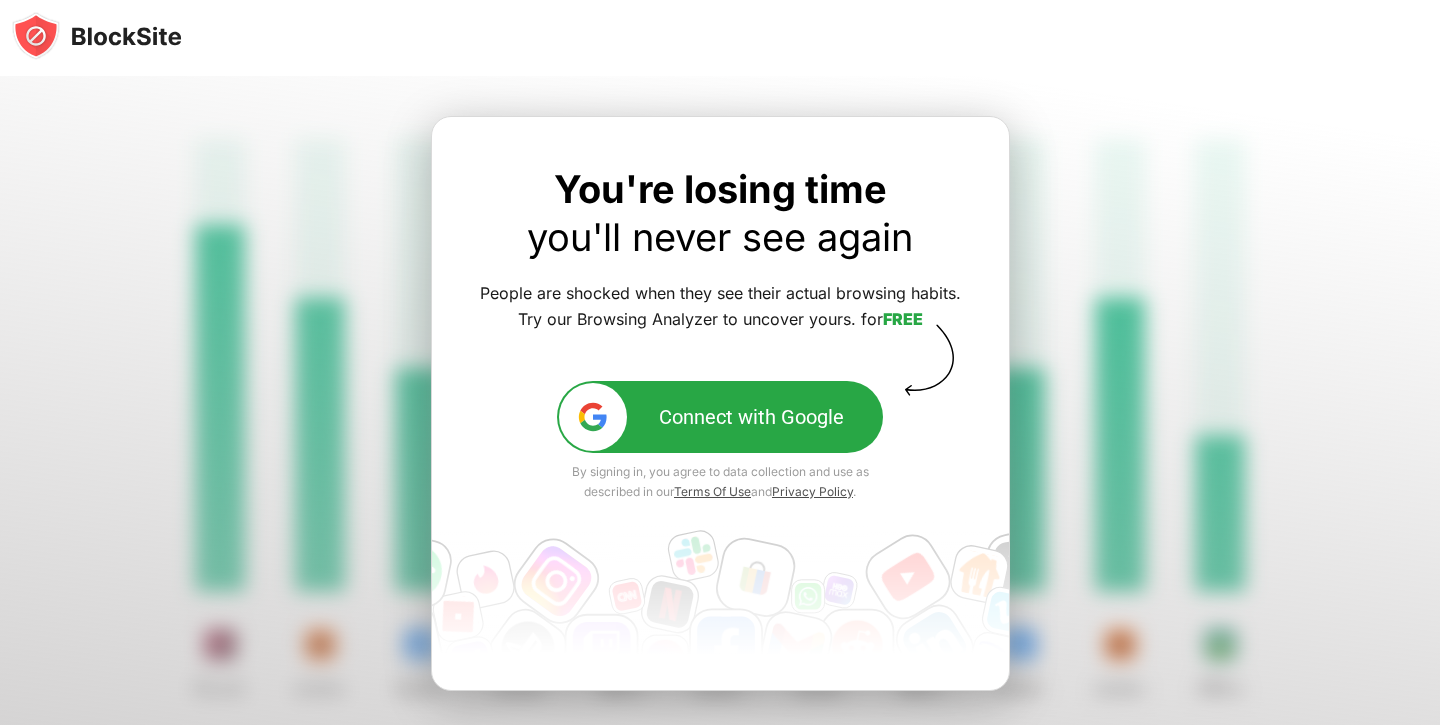 click on "Connect with Google" at bounding box center (751, 417) 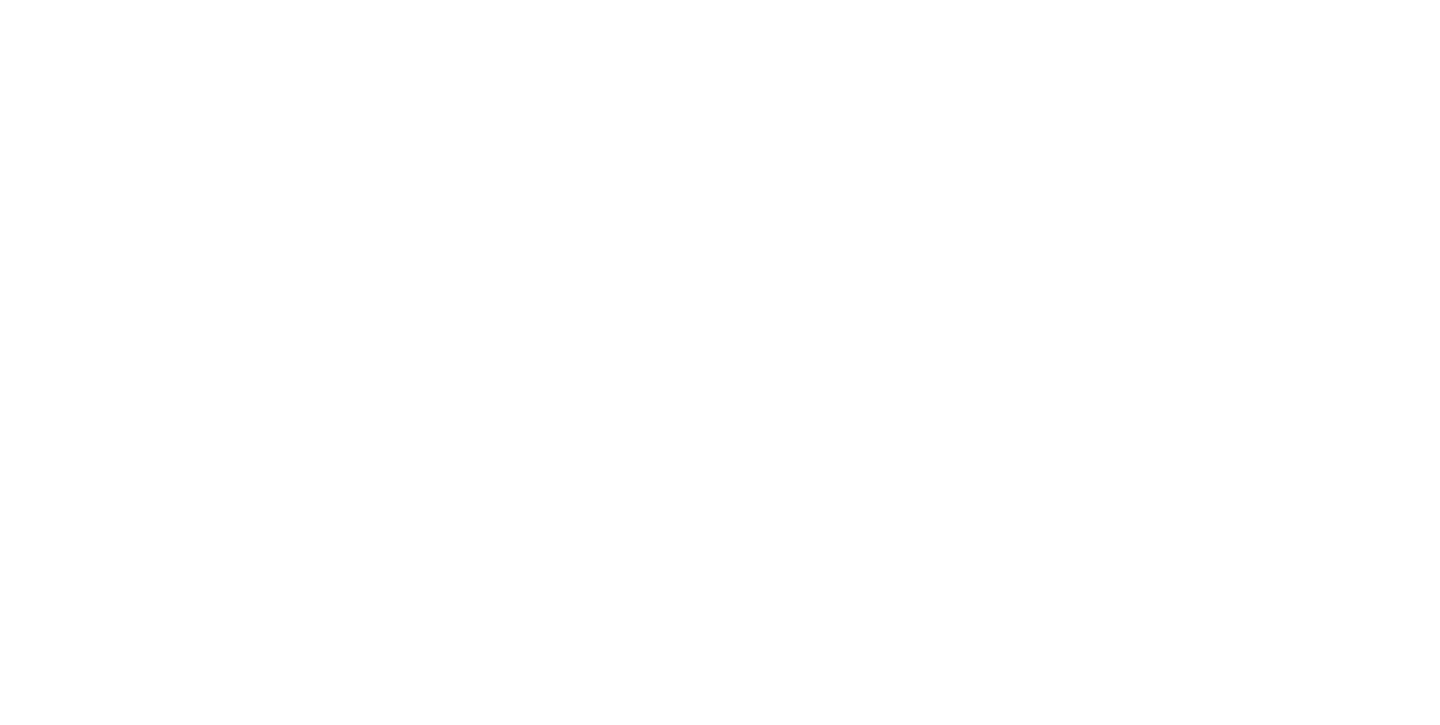 scroll, scrollTop: 0, scrollLeft: 0, axis: both 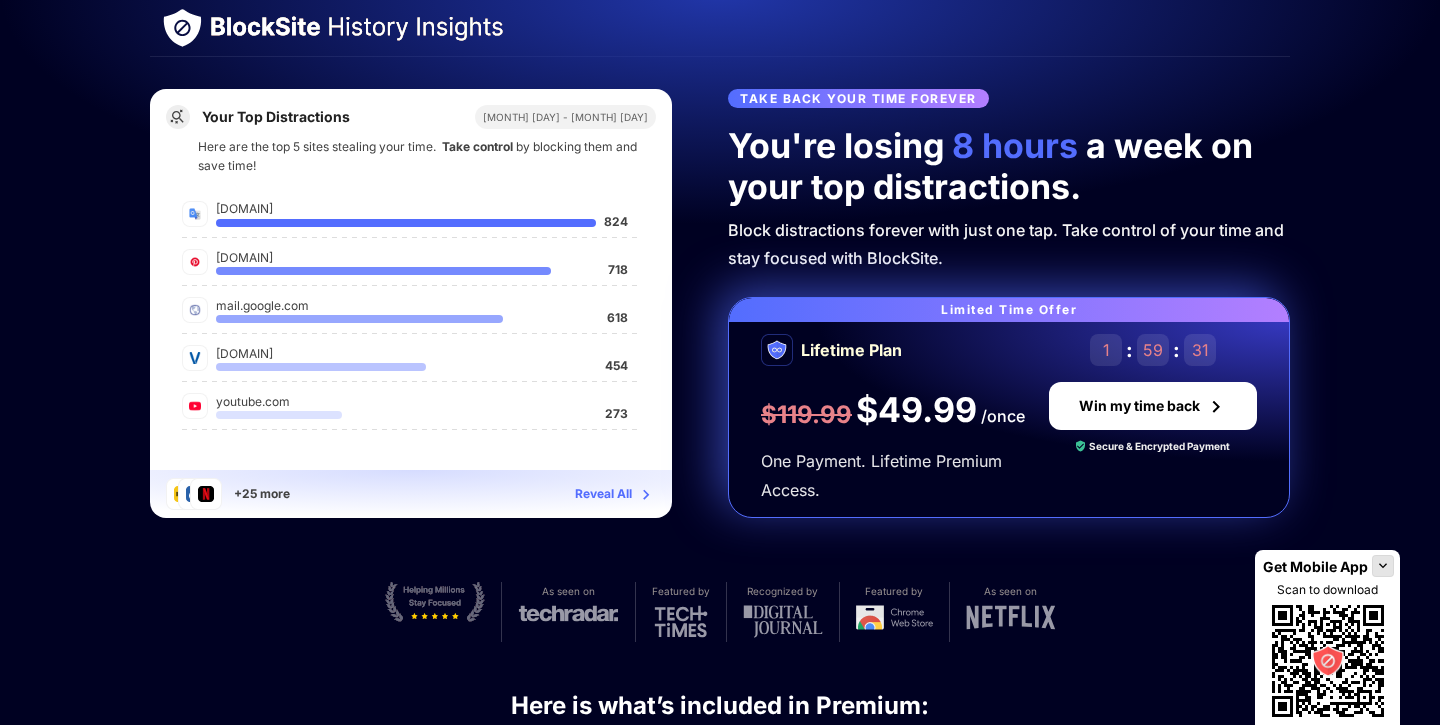 click at bounding box center [357, 28] 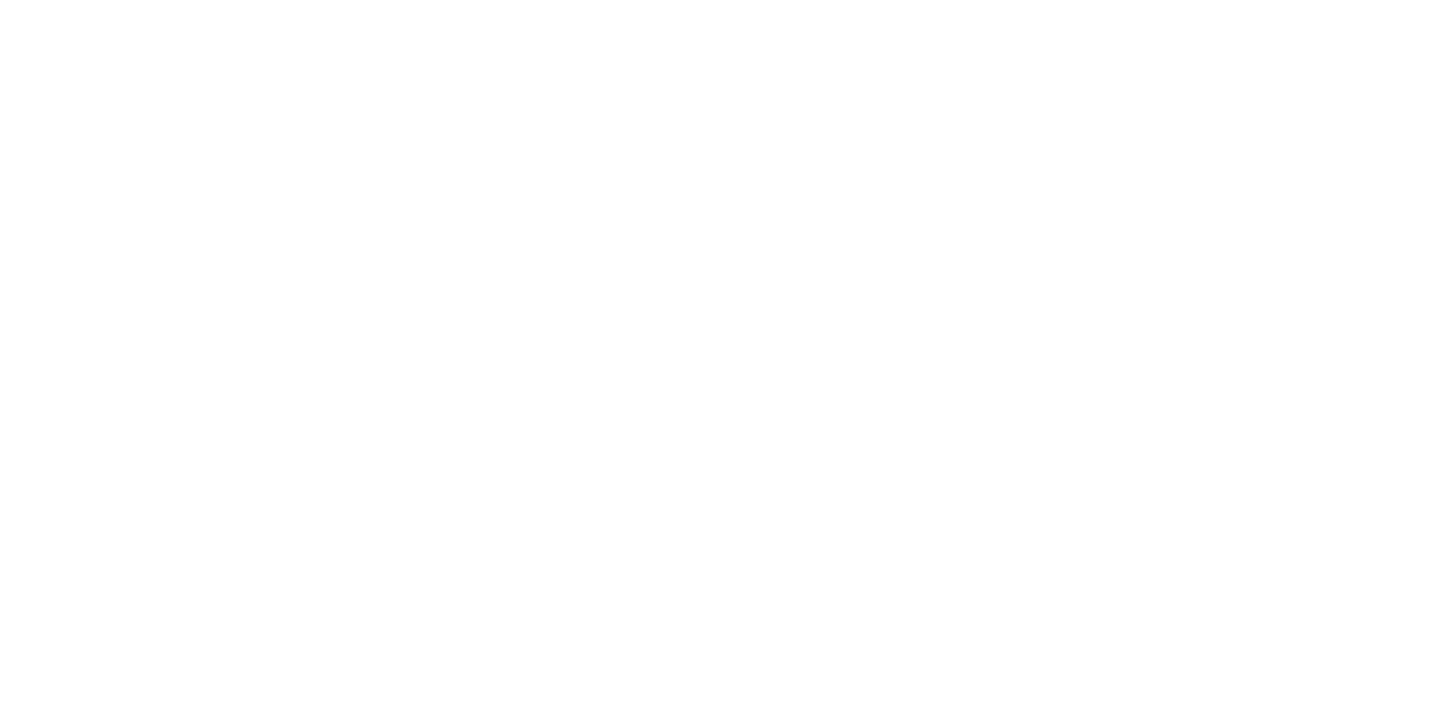 scroll, scrollTop: 0, scrollLeft: 0, axis: both 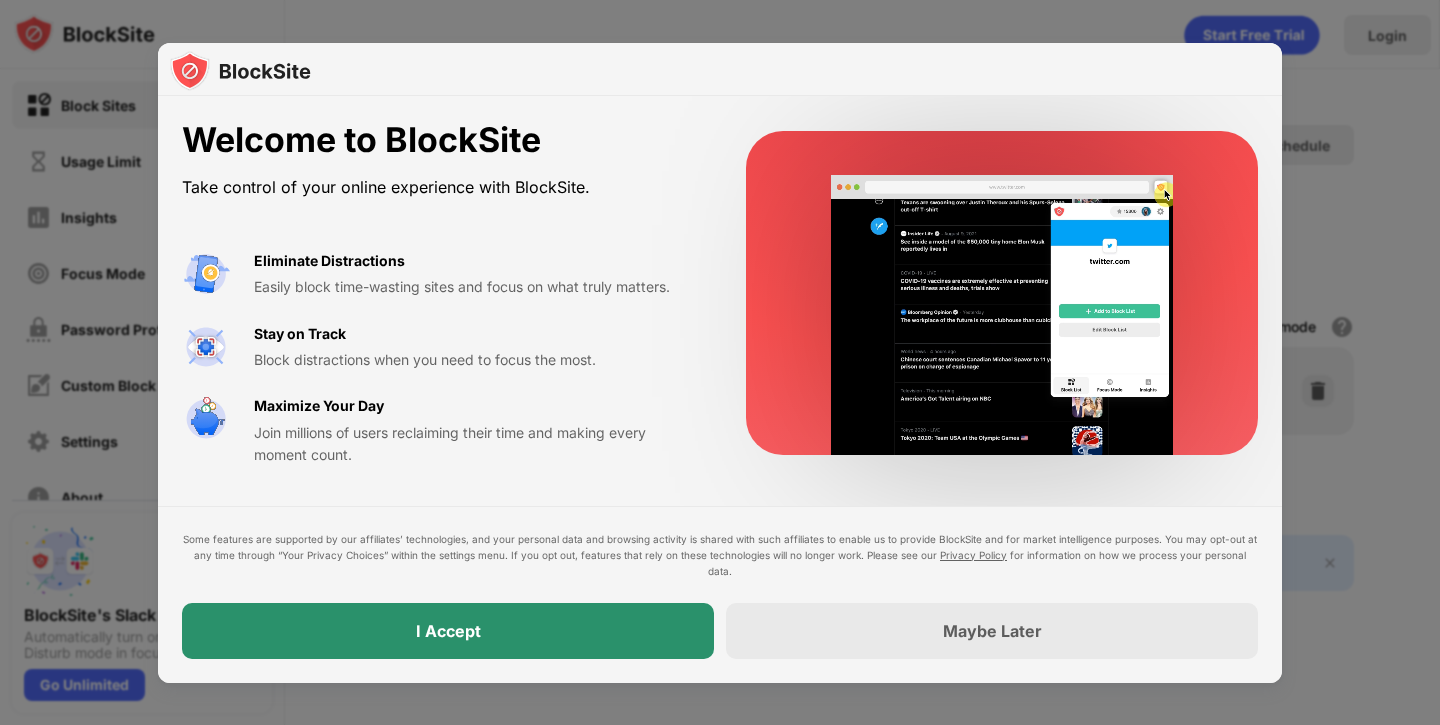 click on "I Accept" at bounding box center (448, 631) 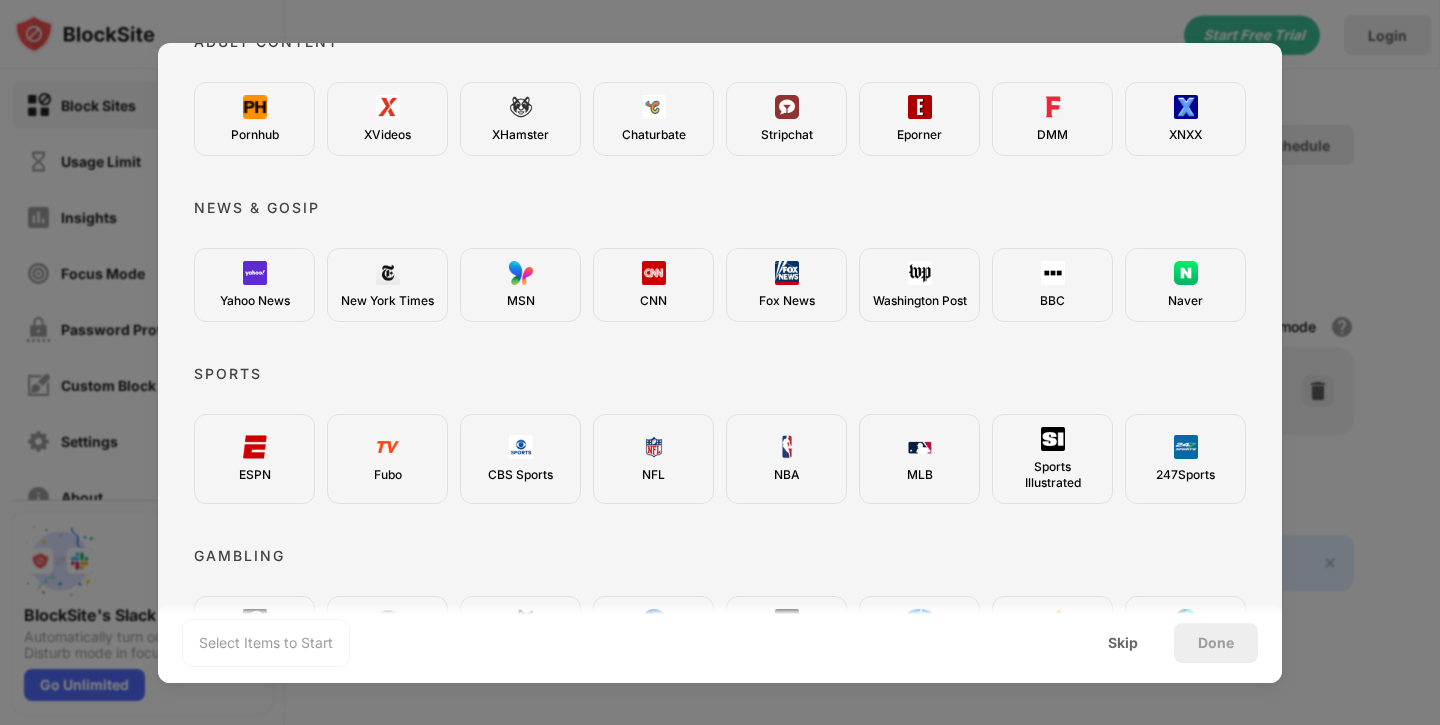 scroll, scrollTop: 0, scrollLeft: 0, axis: both 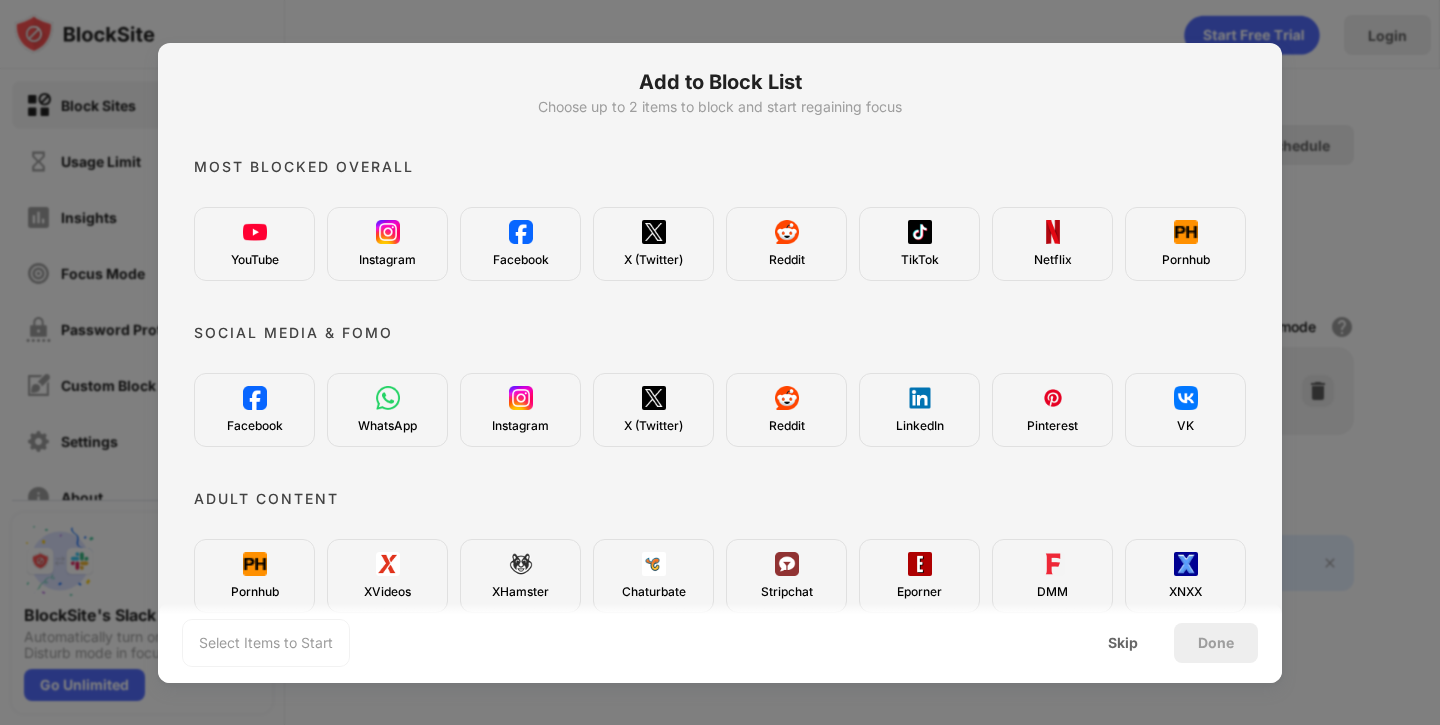 click on "YouTube" at bounding box center [254, 244] 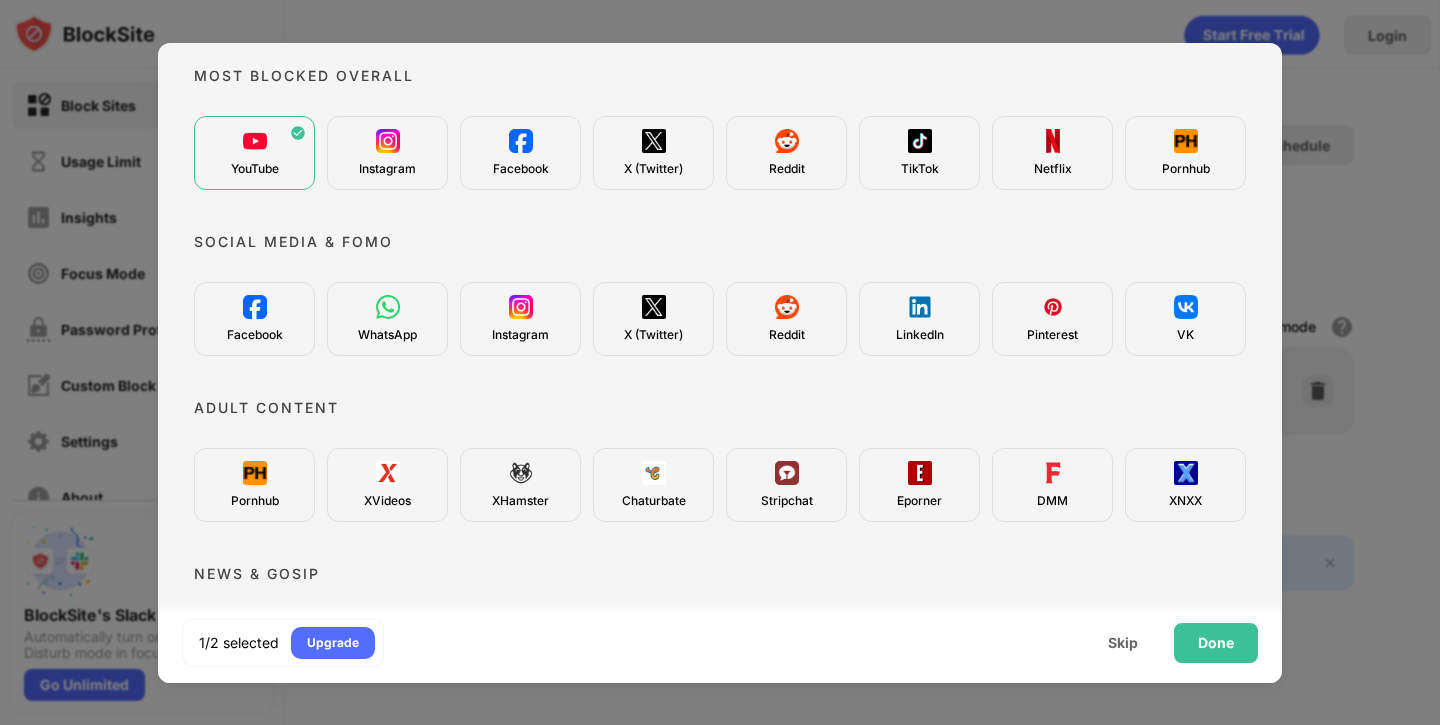 scroll, scrollTop: 94, scrollLeft: 0, axis: vertical 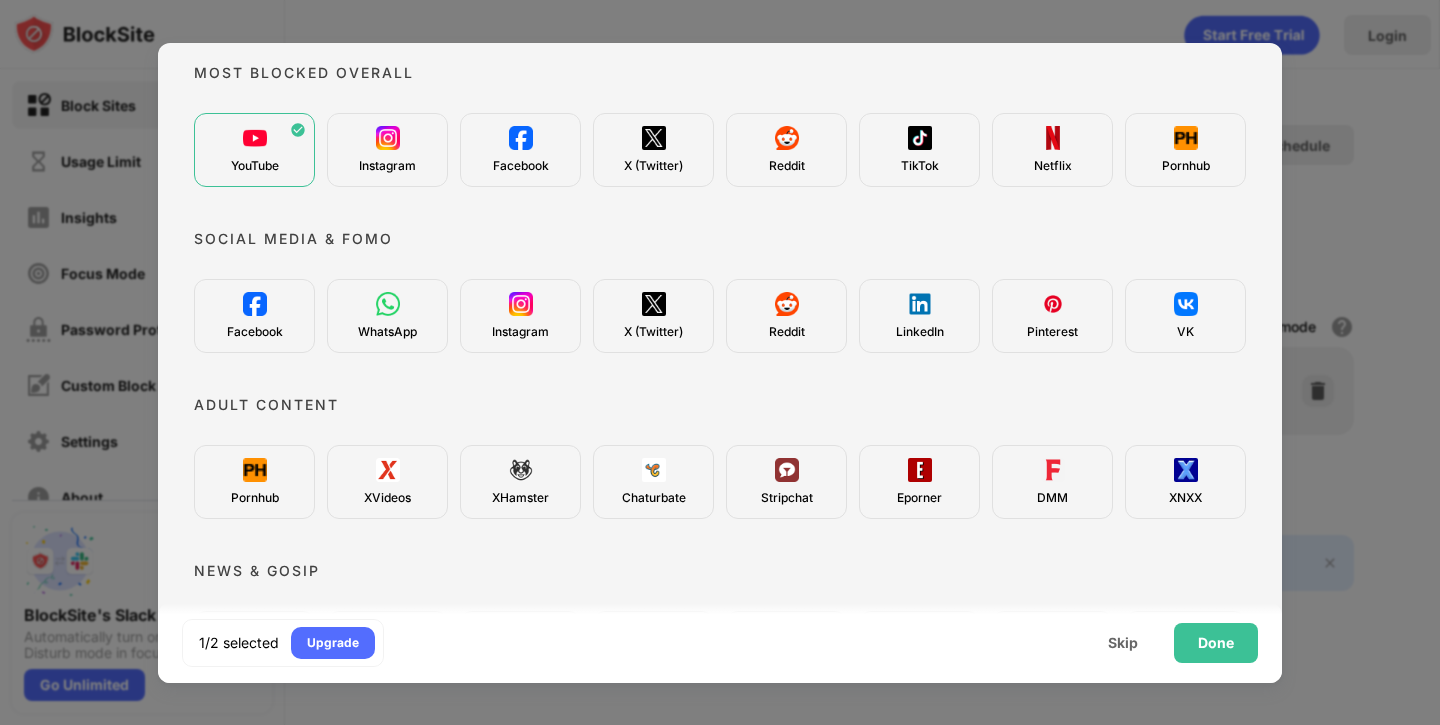 click on "Pinterest" at bounding box center [1052, 316] 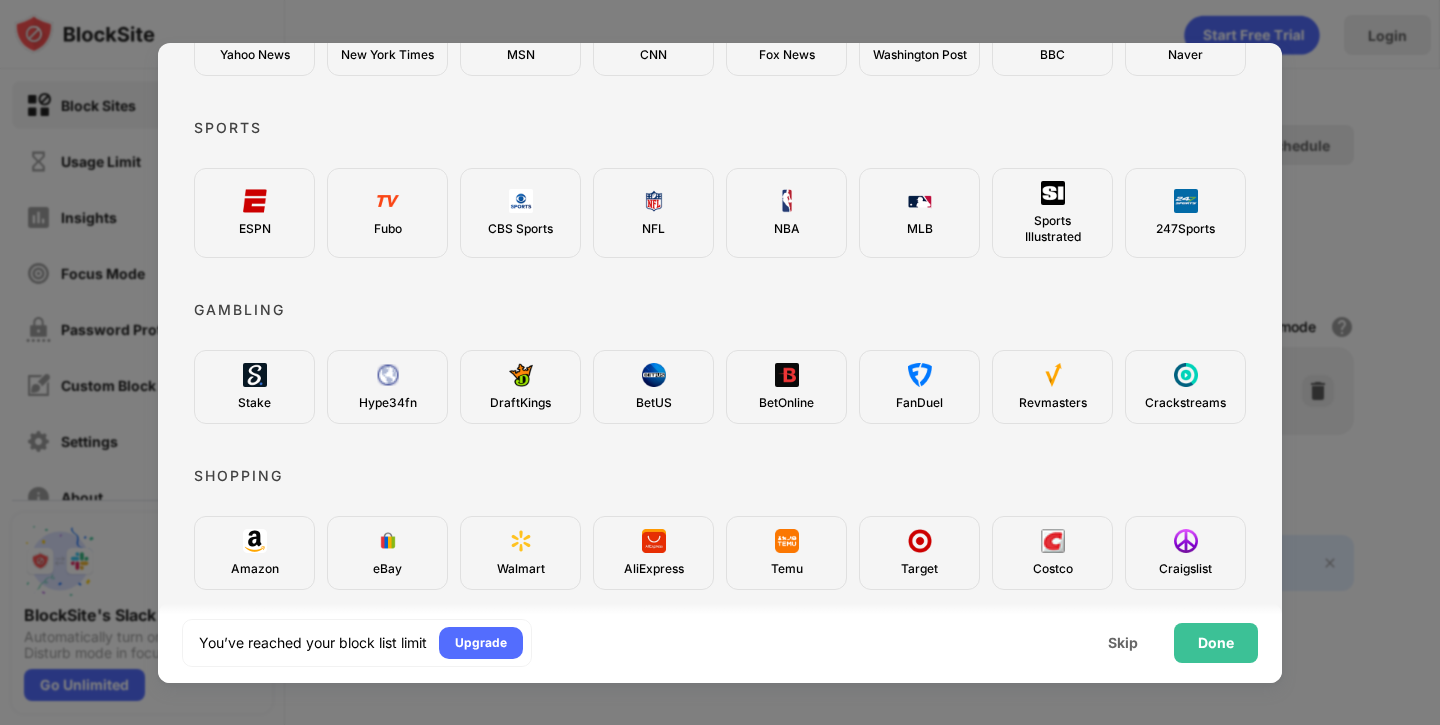 scroll, scrollTop: 738, scrollLeft: 0, axis: vertical 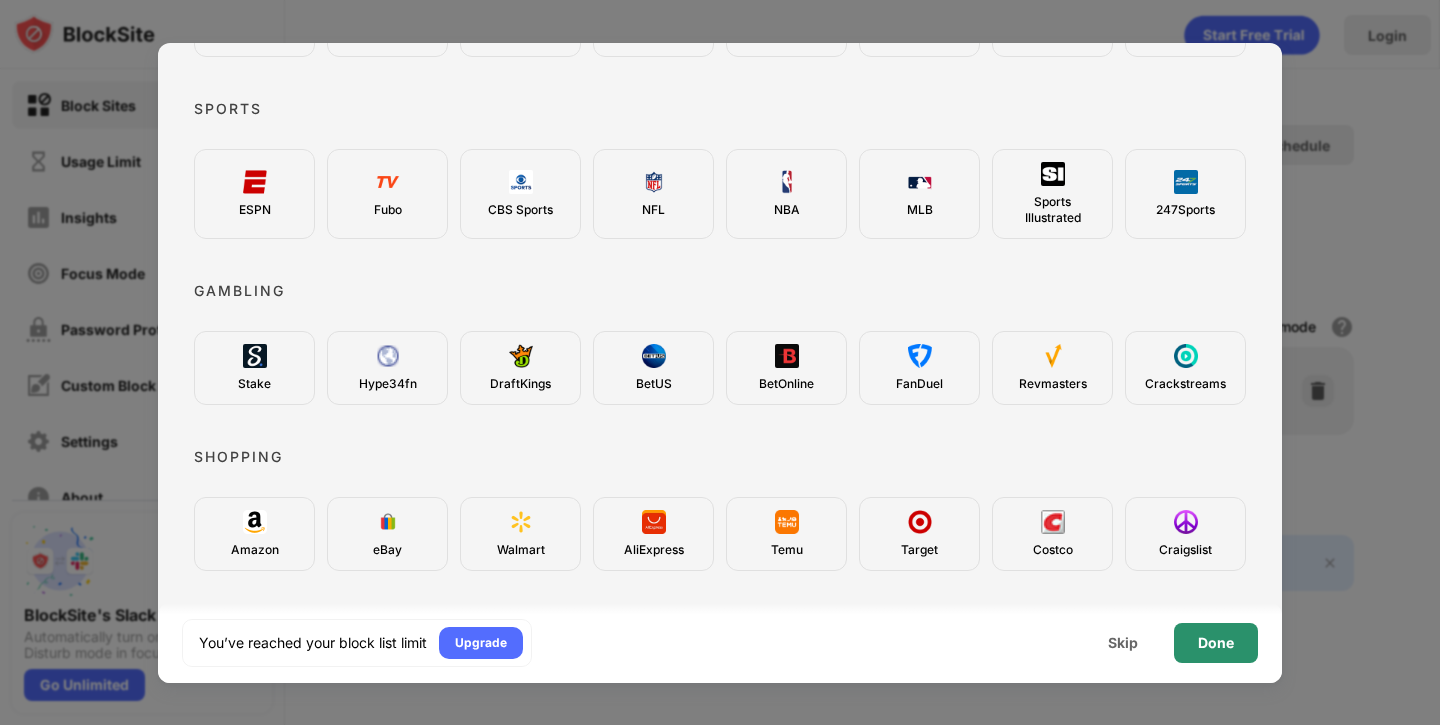 click on "Done" at bounding box center [1216, 643] 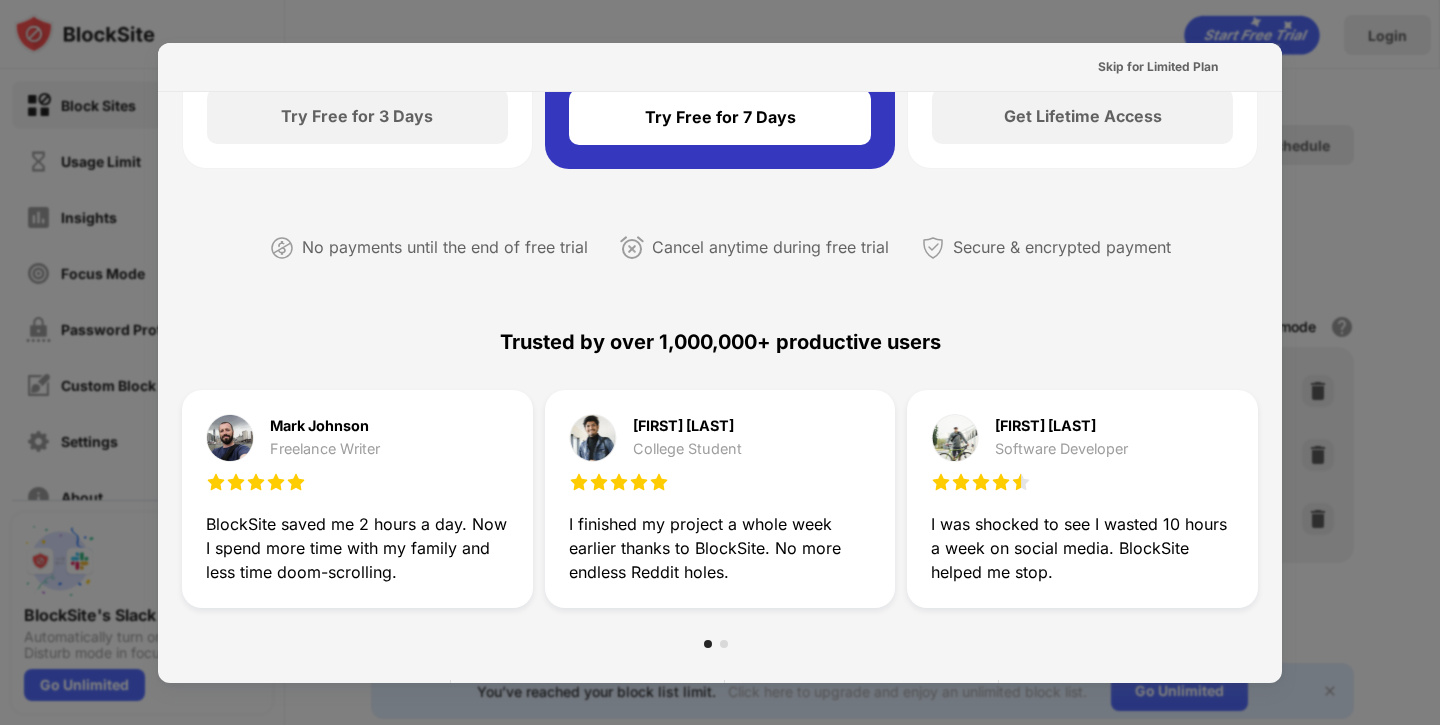 scroll, scrollTop: 0, scrollLeft: 0, axis: both 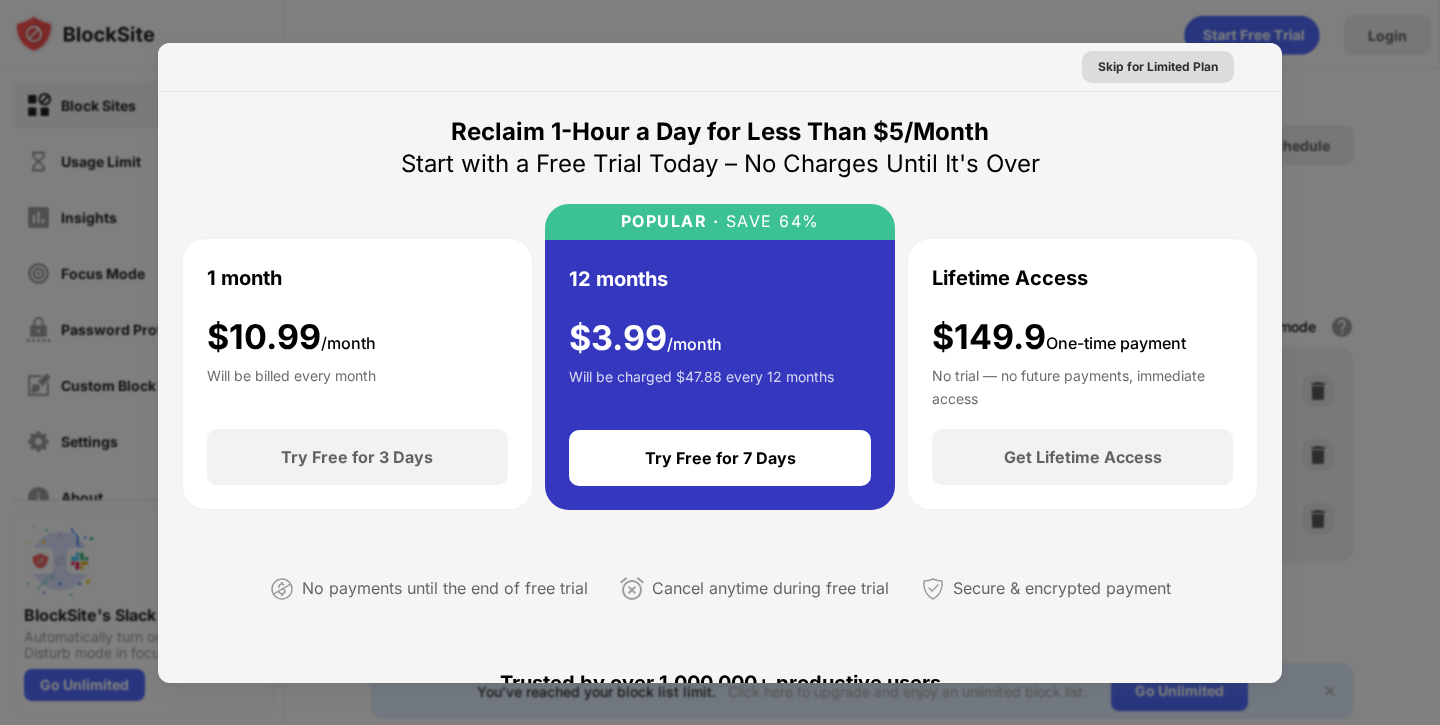 click on "Skip for Limited Plan" at bounding box center [1158, 67] 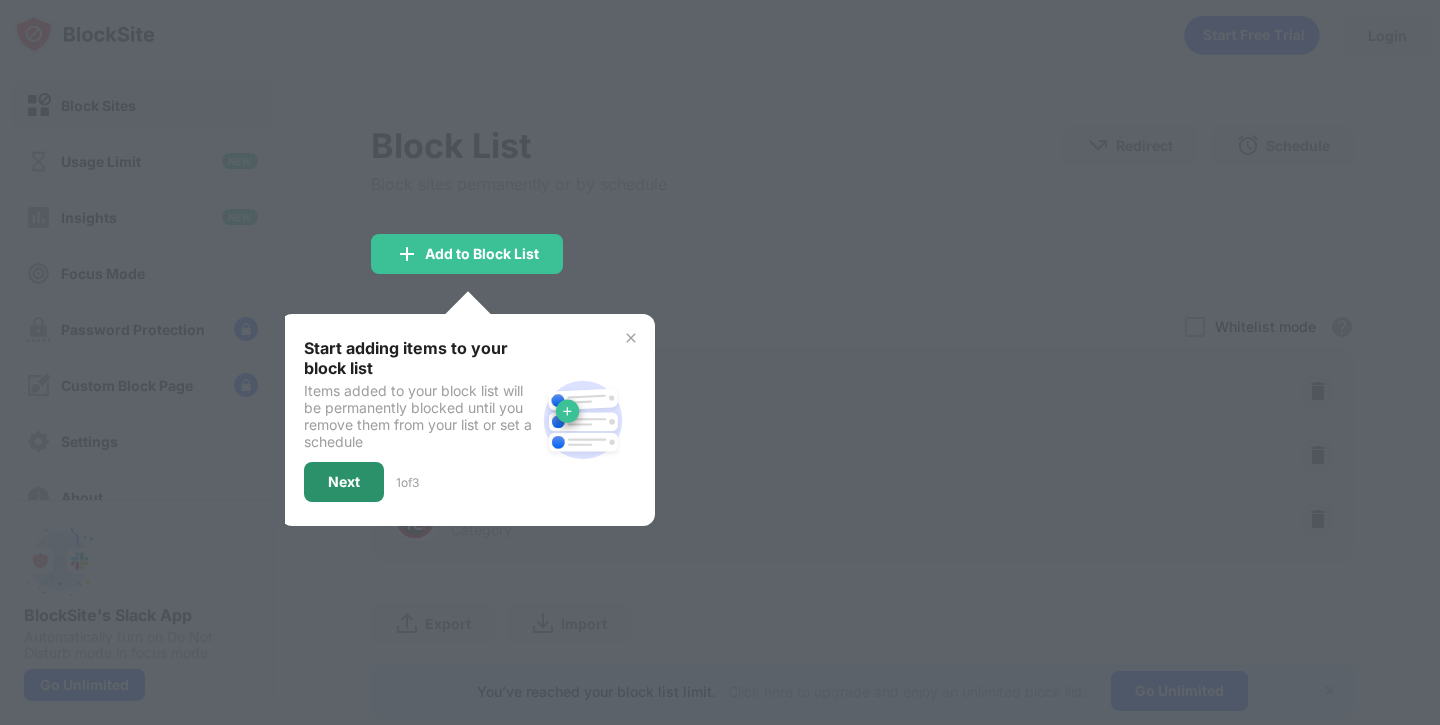 click on "Next" at bounding box center (344, 482) 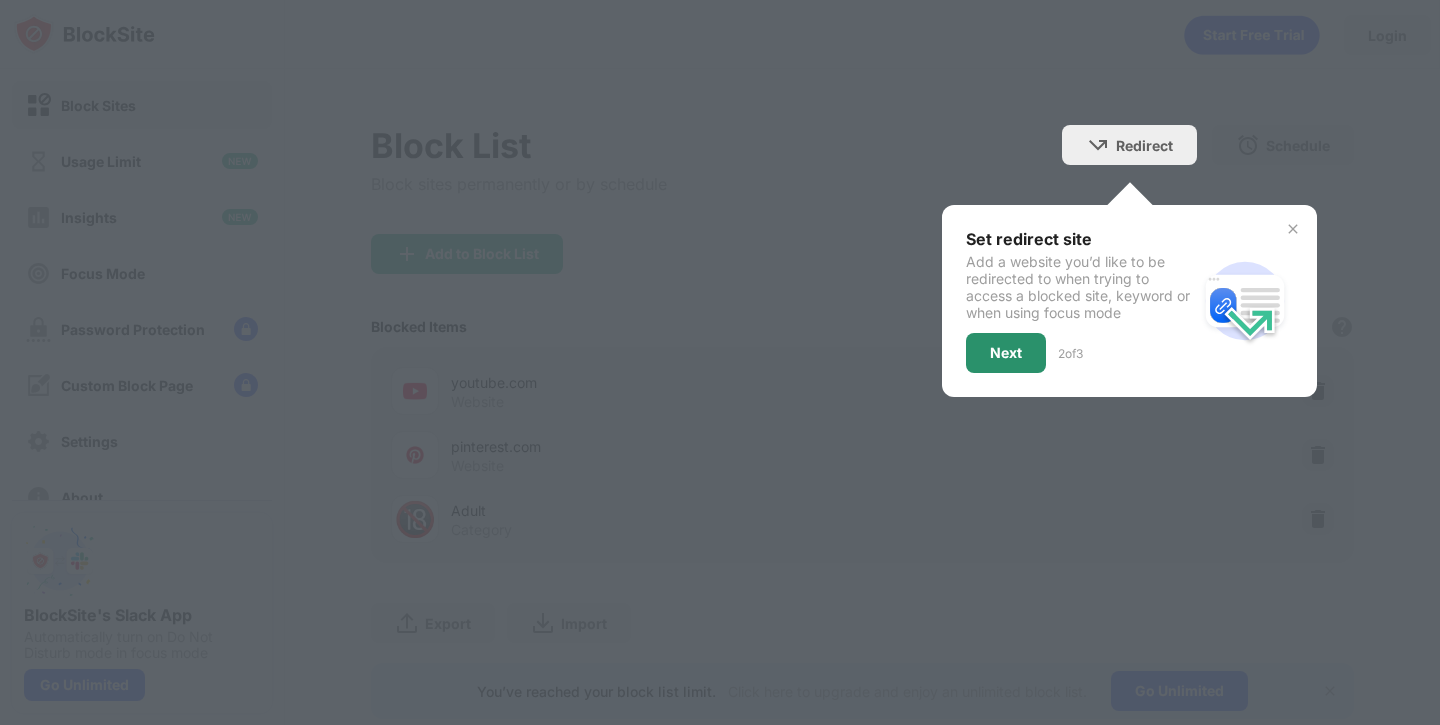 click on "Next" at bounding box center (1006, 353) 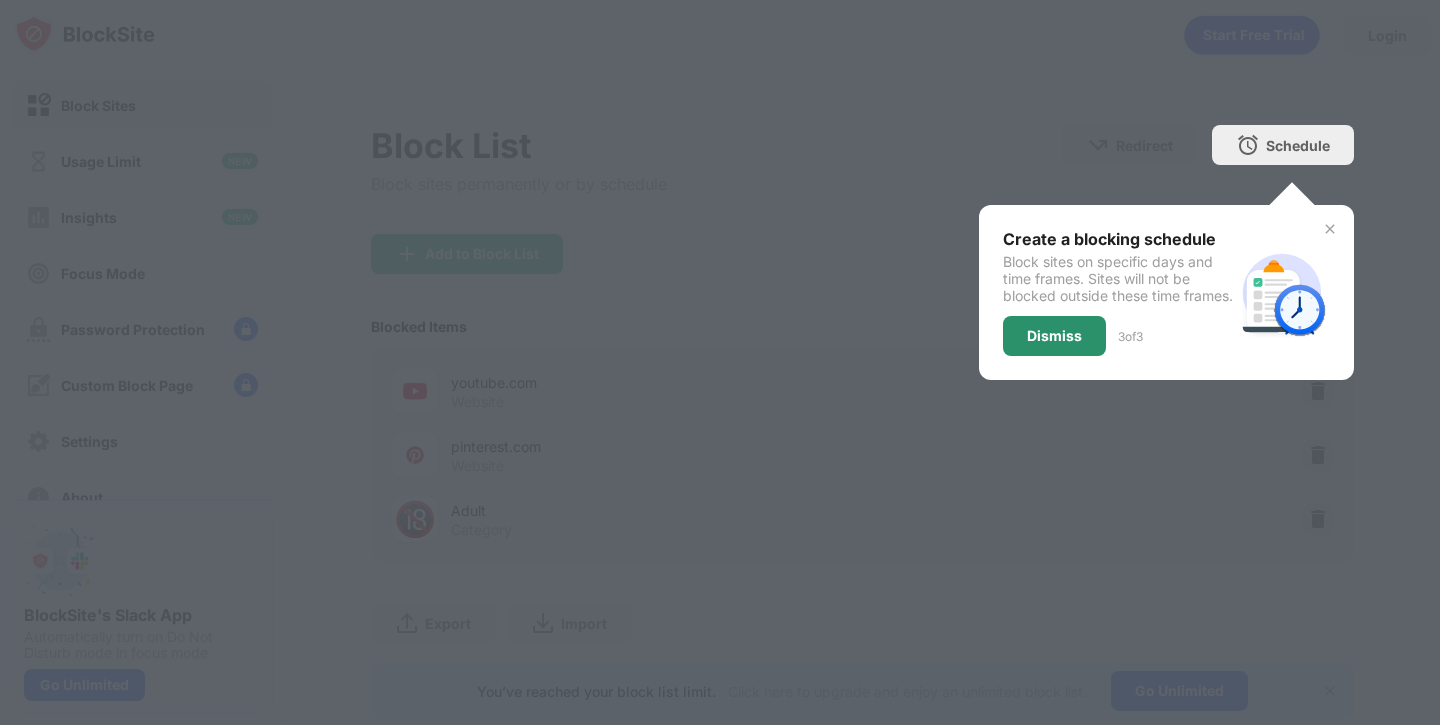 click at bounding box center [720, 362] 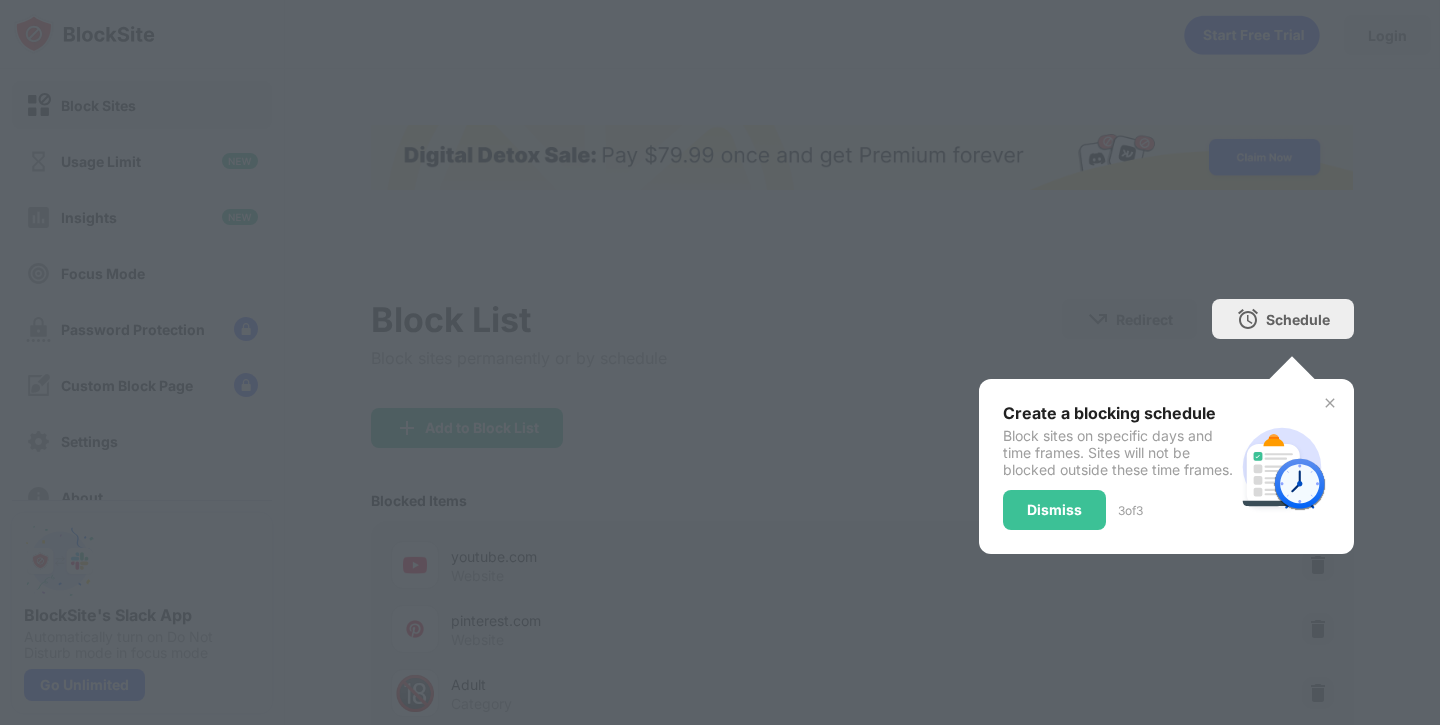 scroll, scrollTop: 0, scrollLeft: 0, axis: both 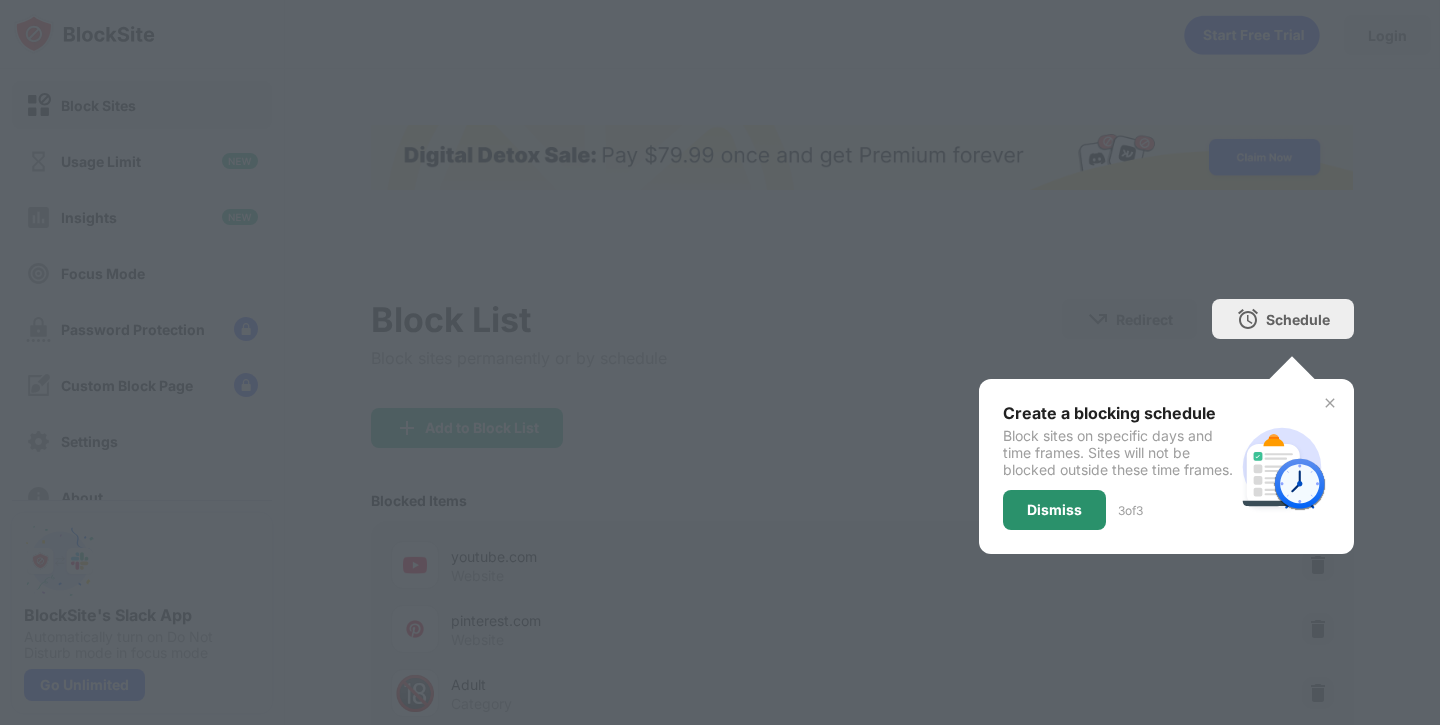 click on "Dismiss" at bounding box center [1054, 510] 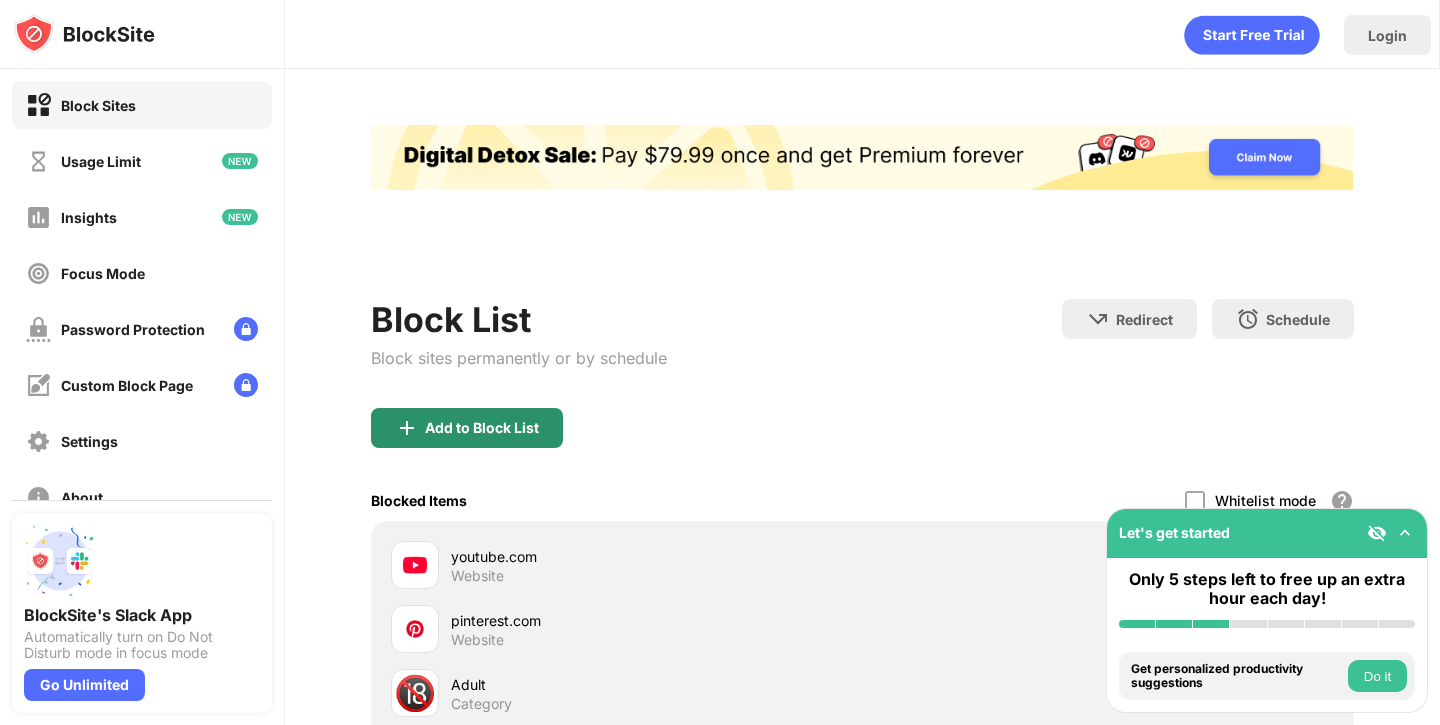 scroll, scrollTop: 0, scrollLeft: 0, axis: both 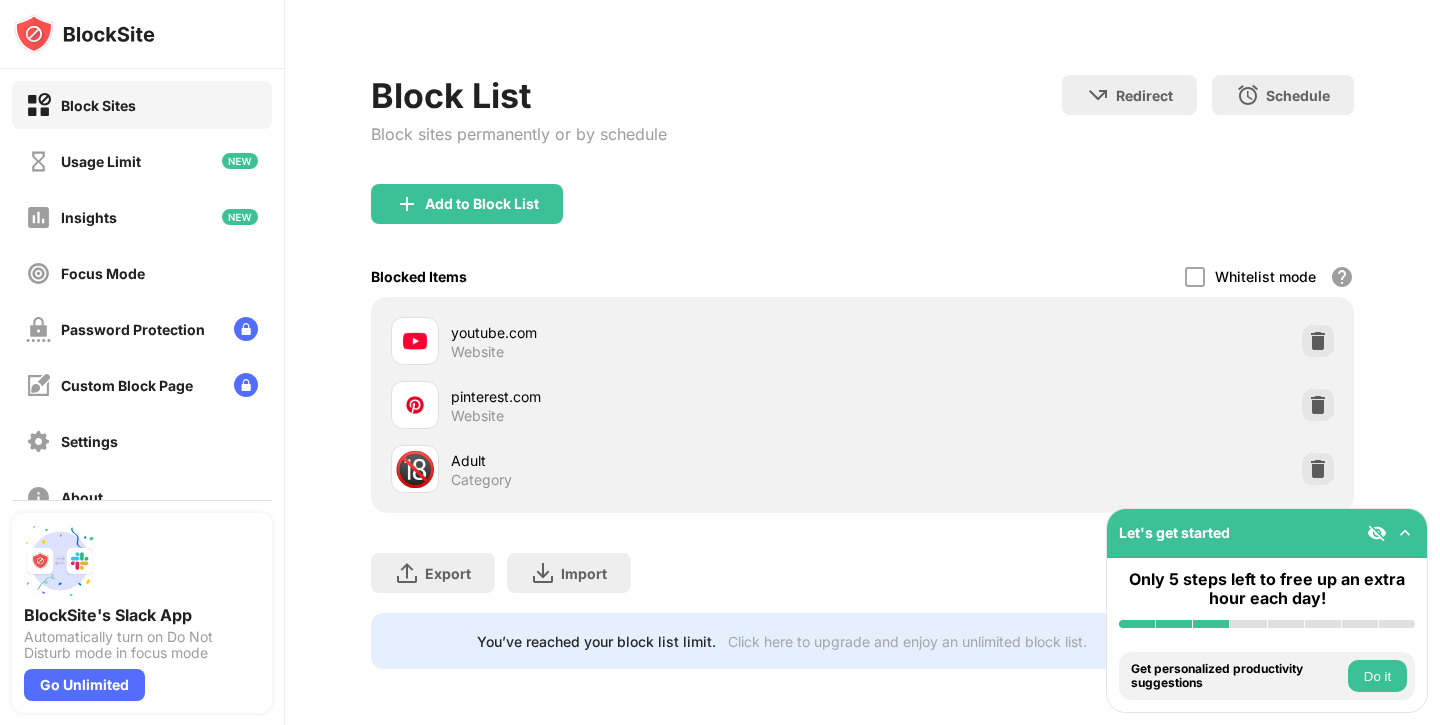 click on "Do it" at bounding box center (1377, 676) 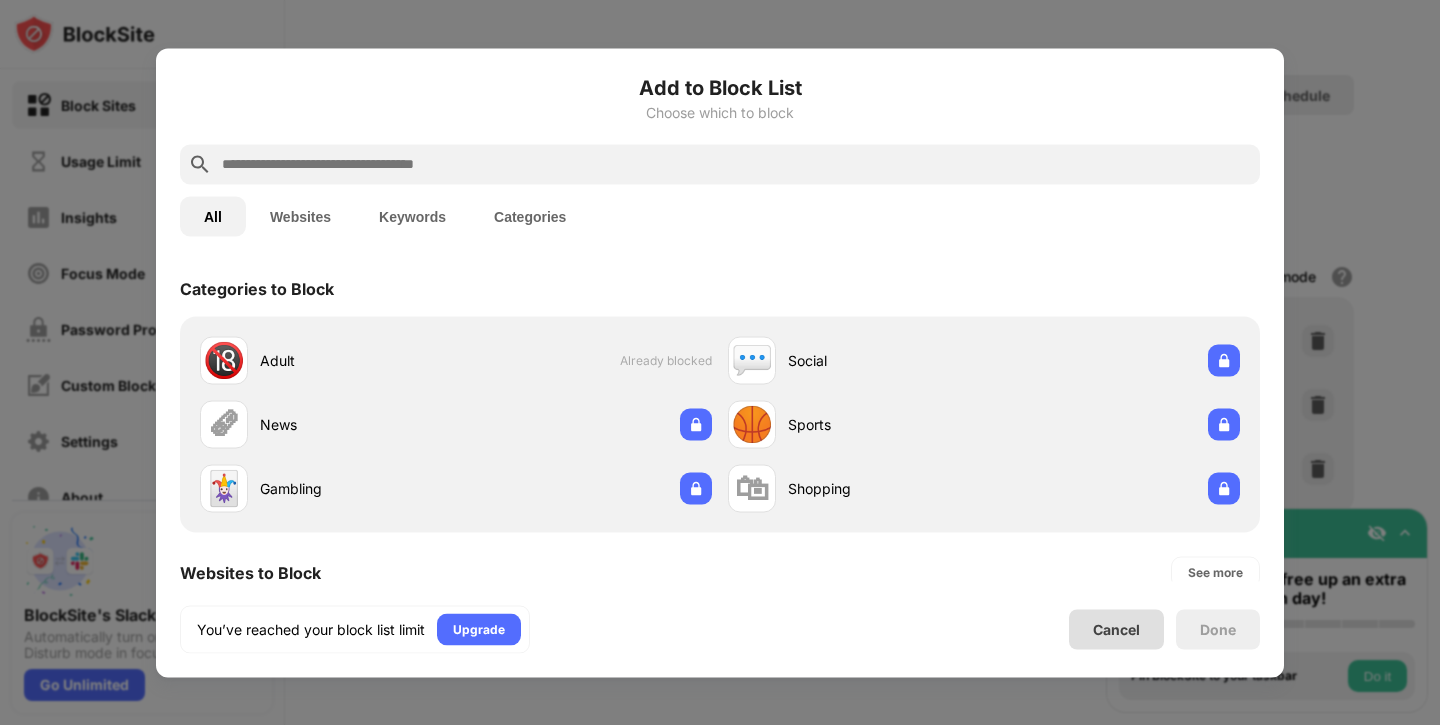 click on "Cancel" at bounding box center [1116, 629] 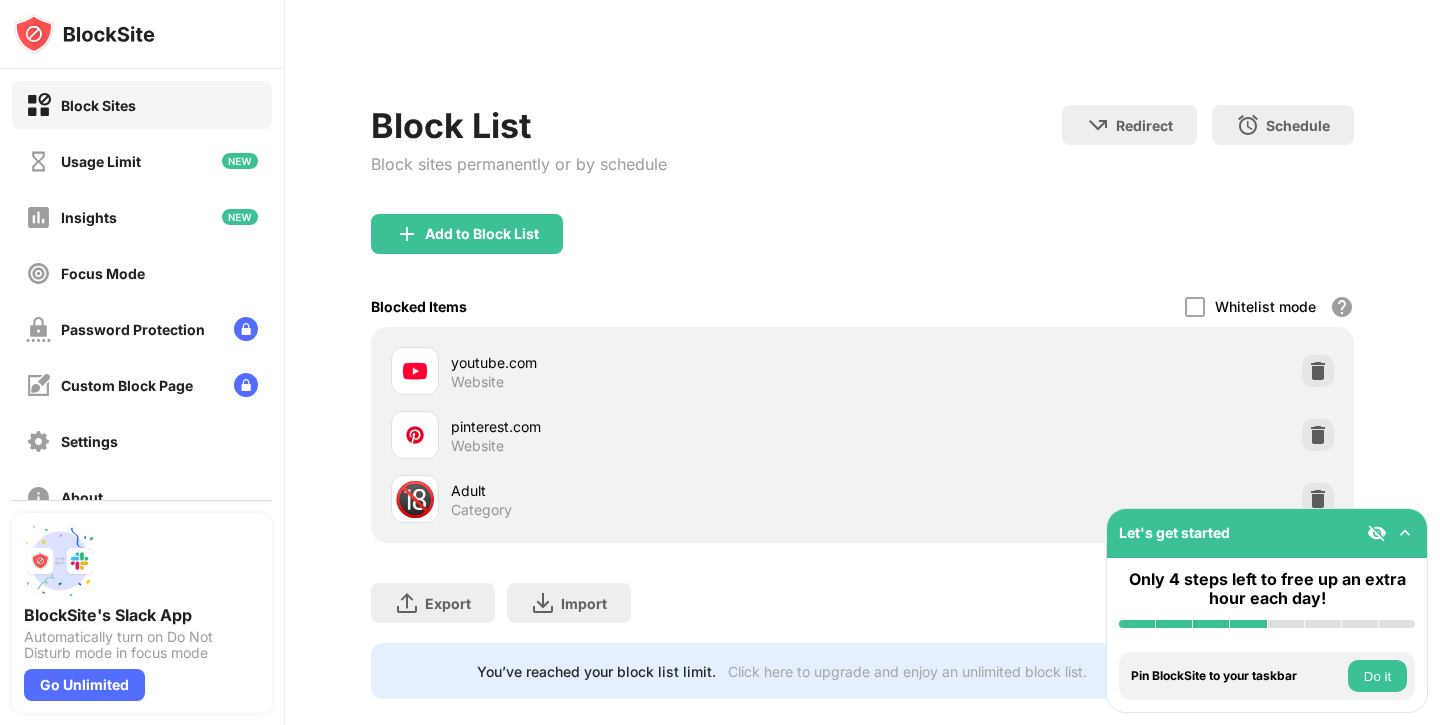 scroll, scrollTop: 224, scrollLeft: 0, axis: vertical 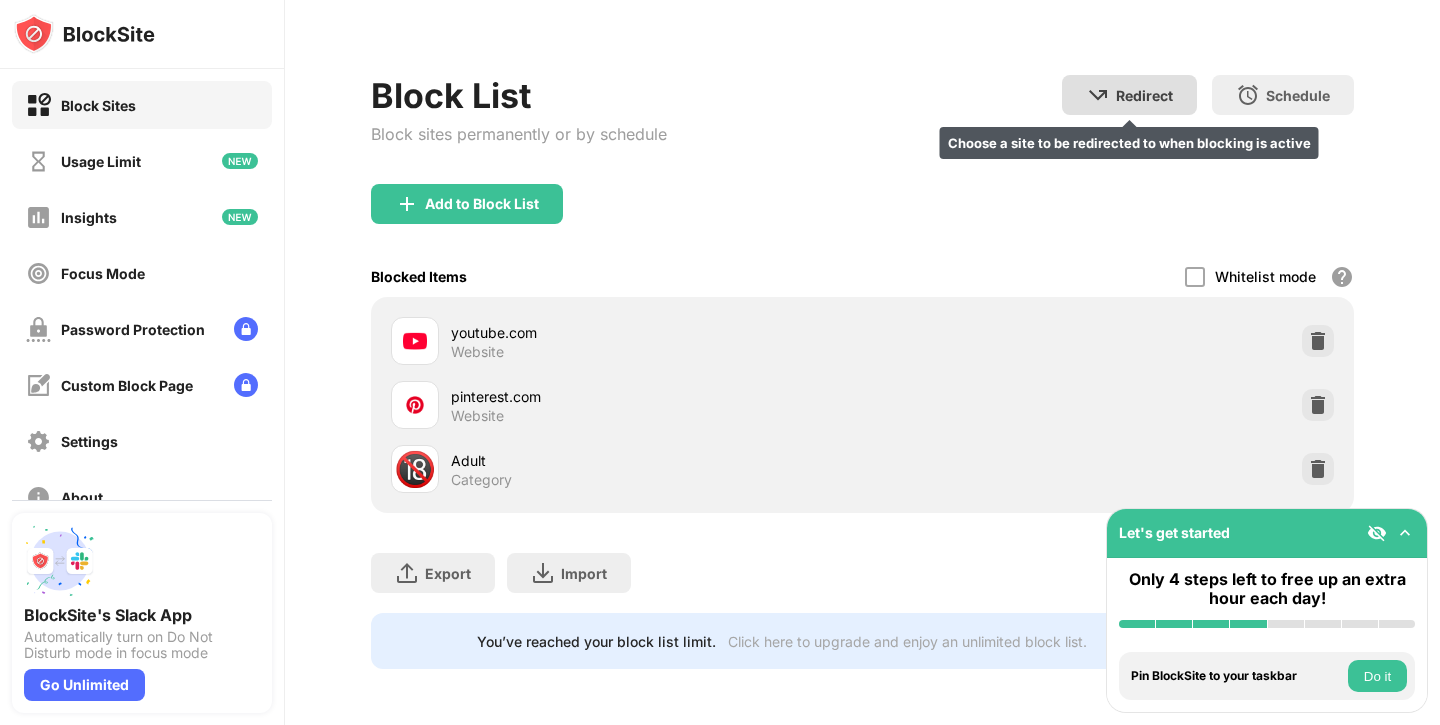 click at bounding box center [1098, 95] 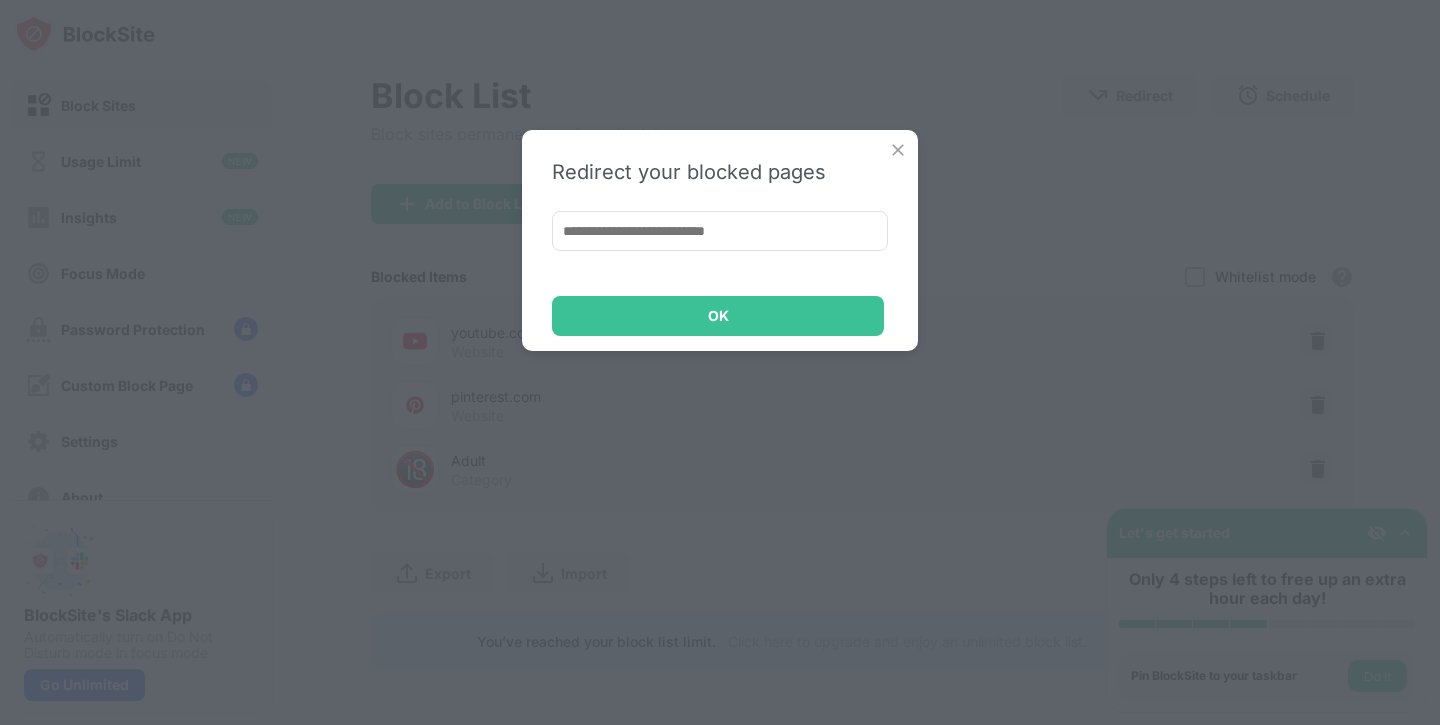 click at bounding box center (720, 231) 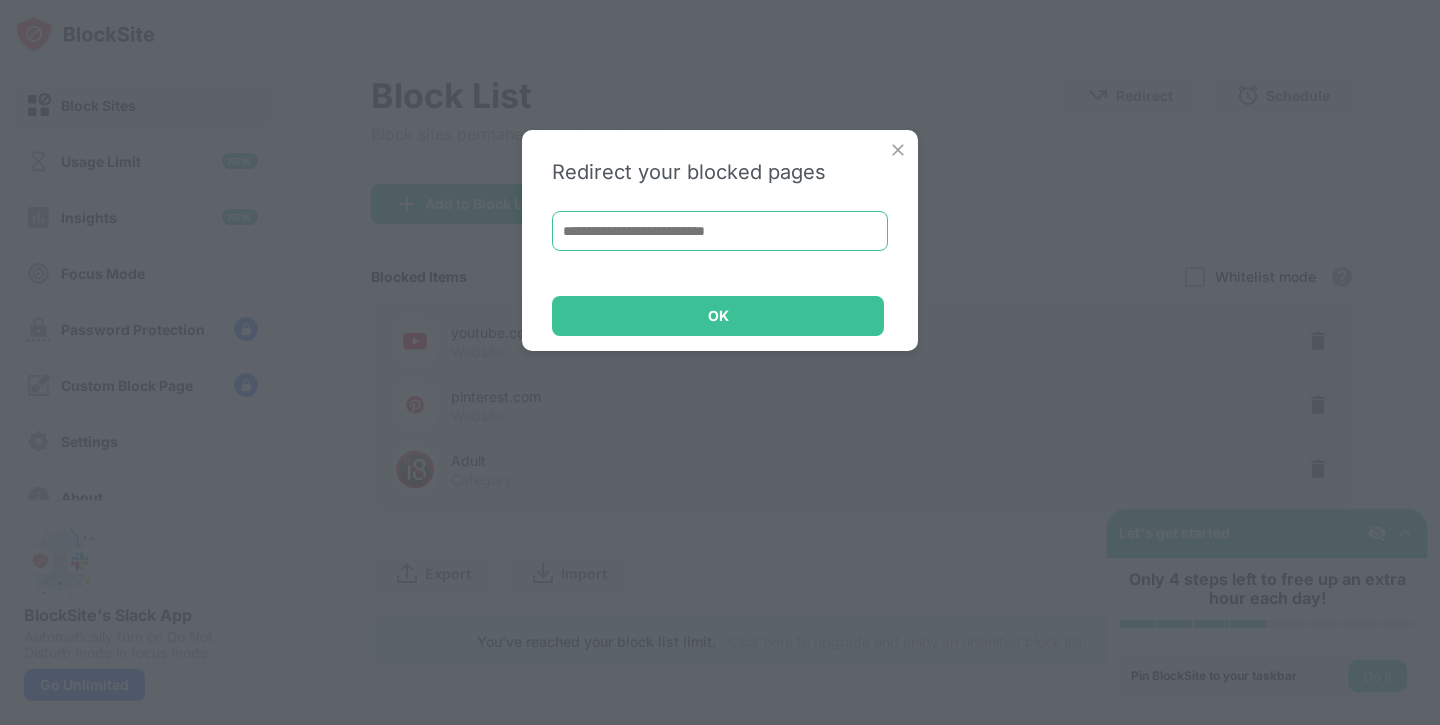 click at bounding box center (720, 231) 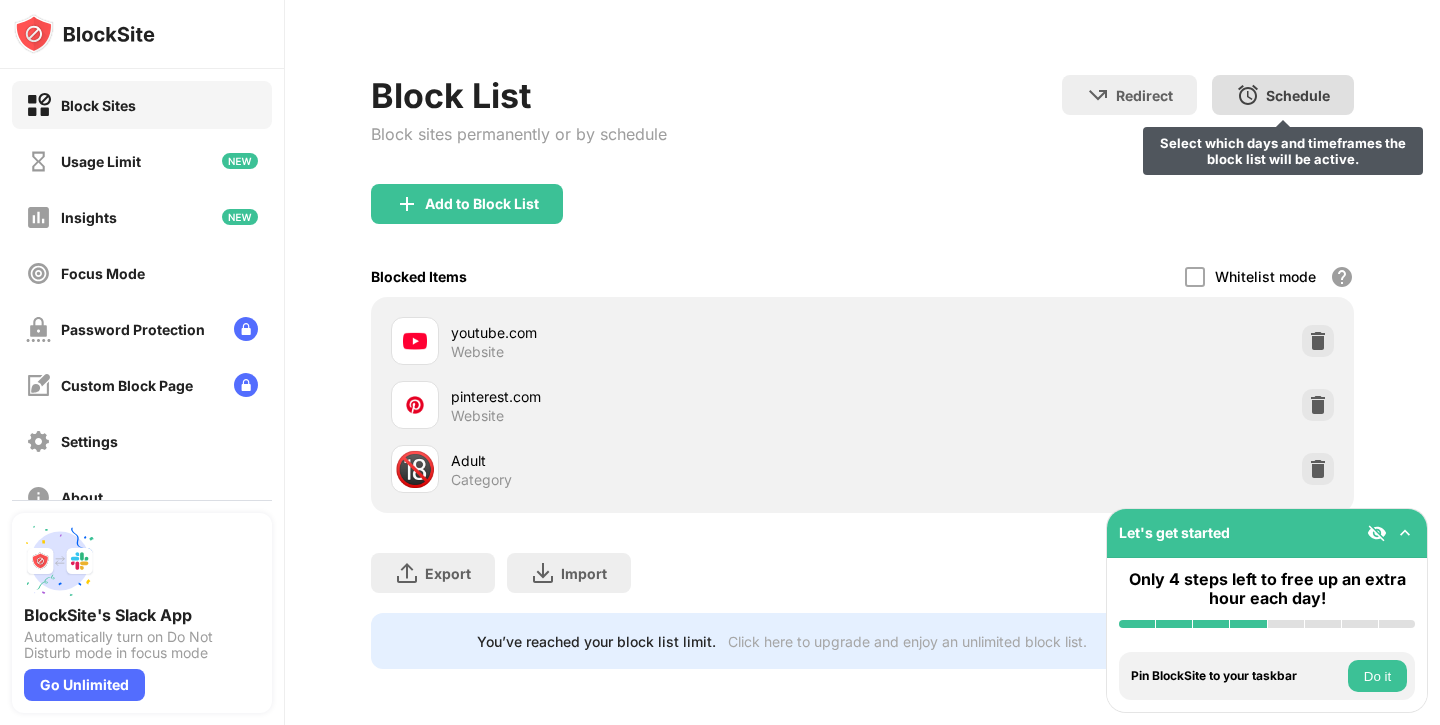 click at bounding box center (1248, 95) 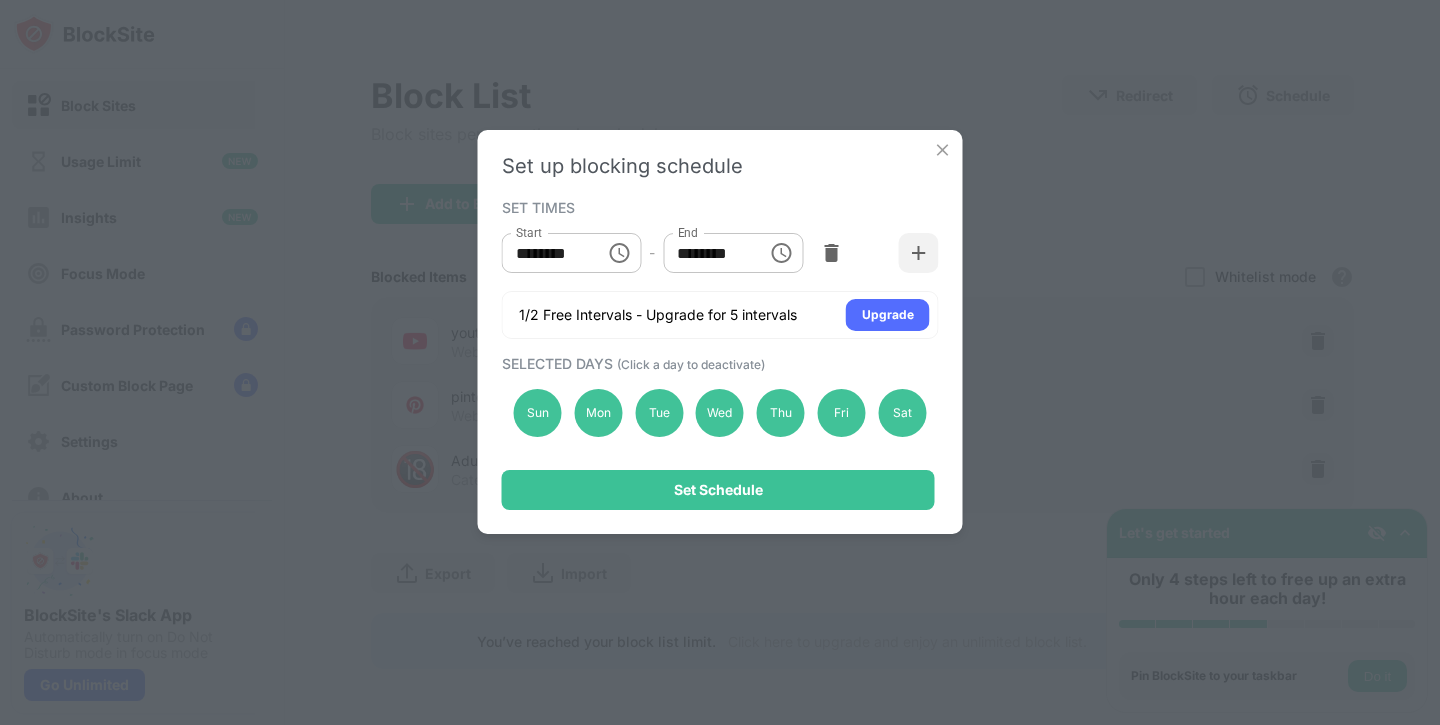 click 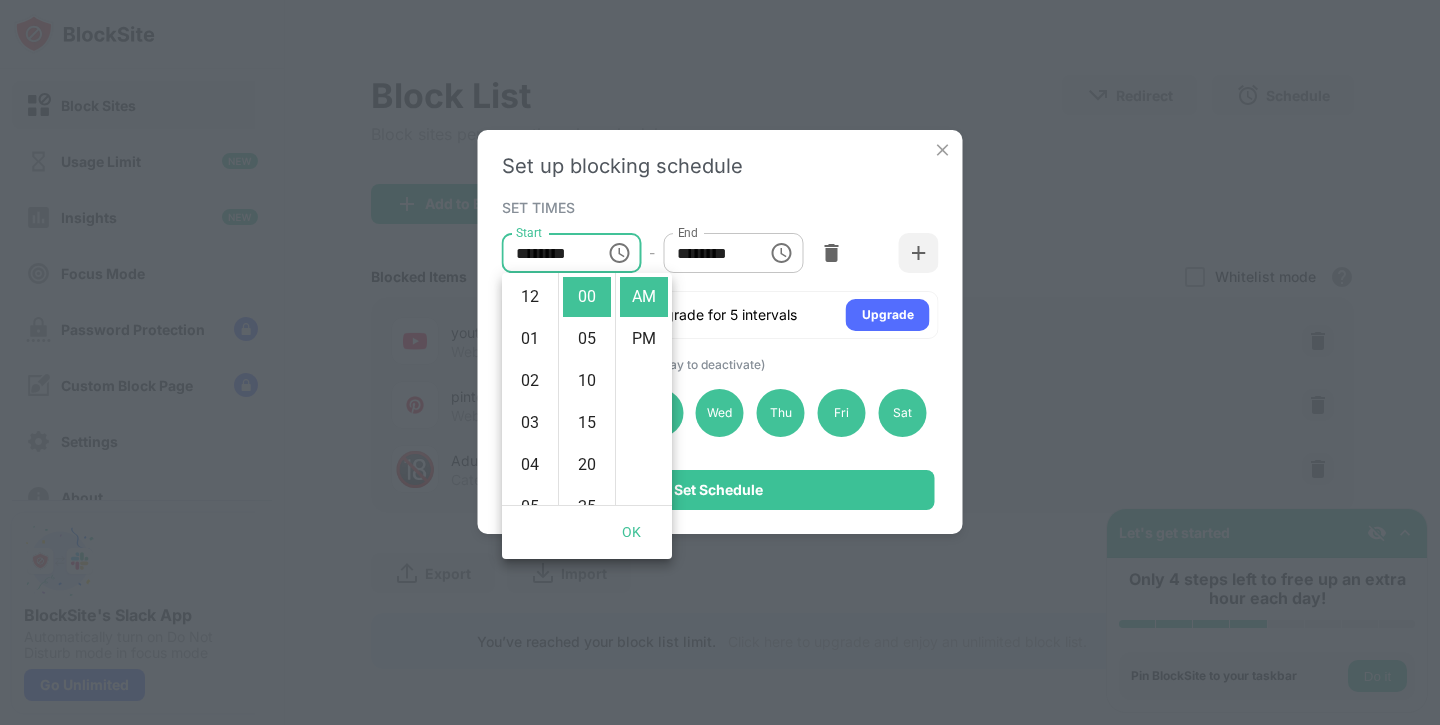 scroll, scrollTop: 420, scrollLeft: 0, axis: vertical 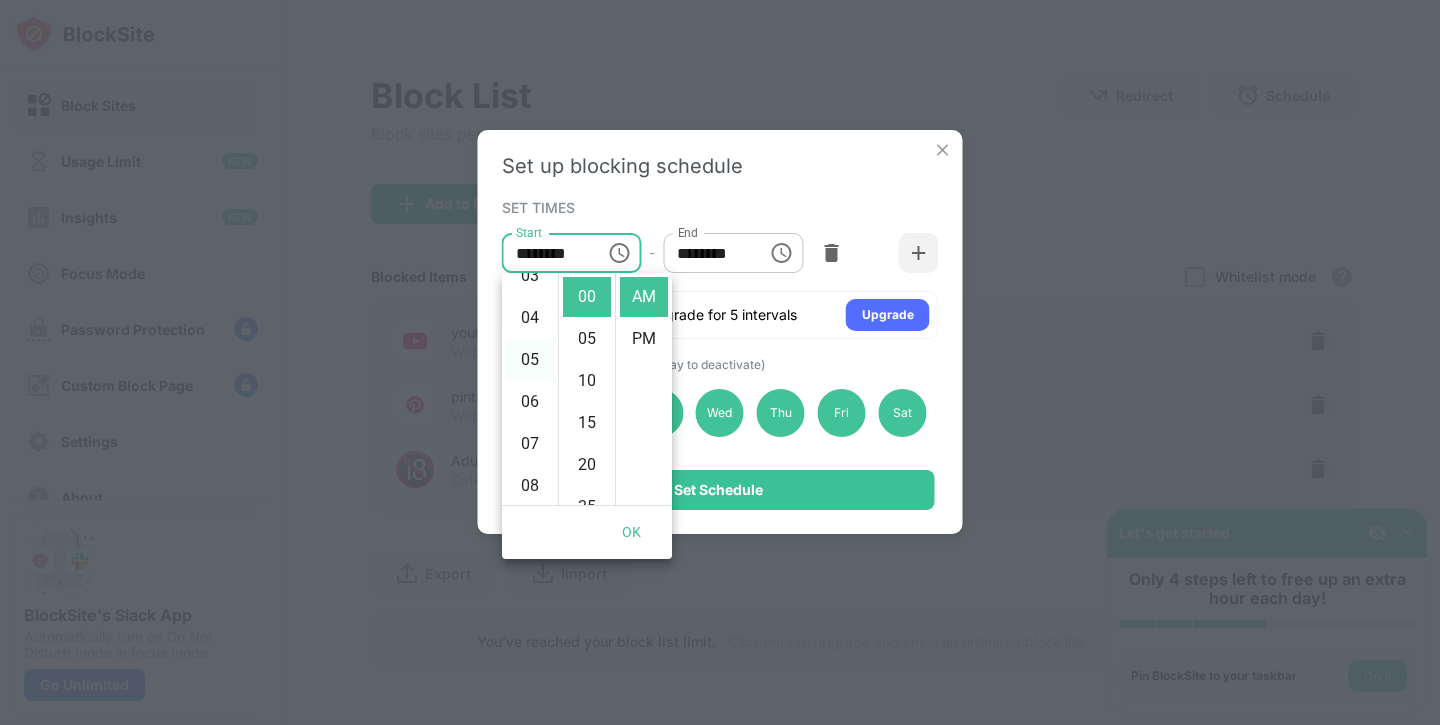 click on "05" at bounding box center (530, 360) 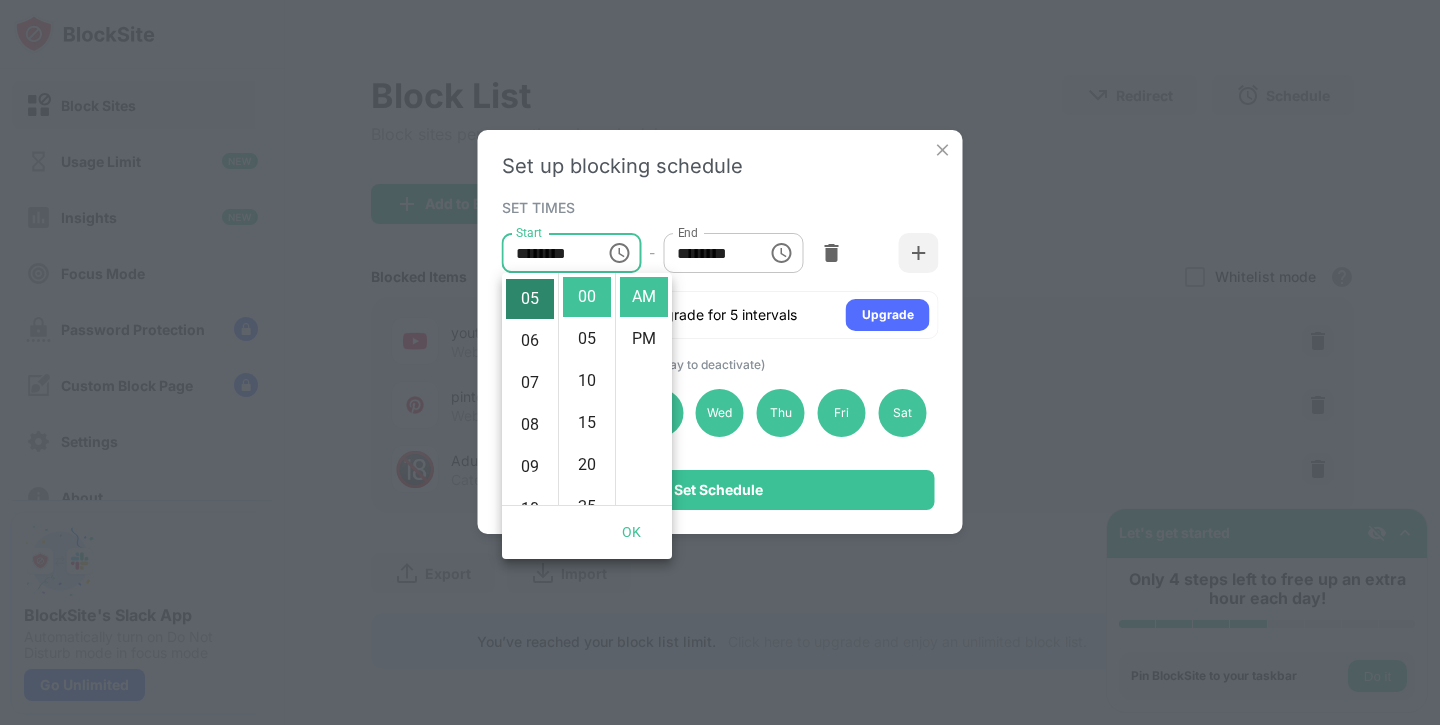 scroll, scrollTop: 210, scrollLeft: 0, axis: vertical 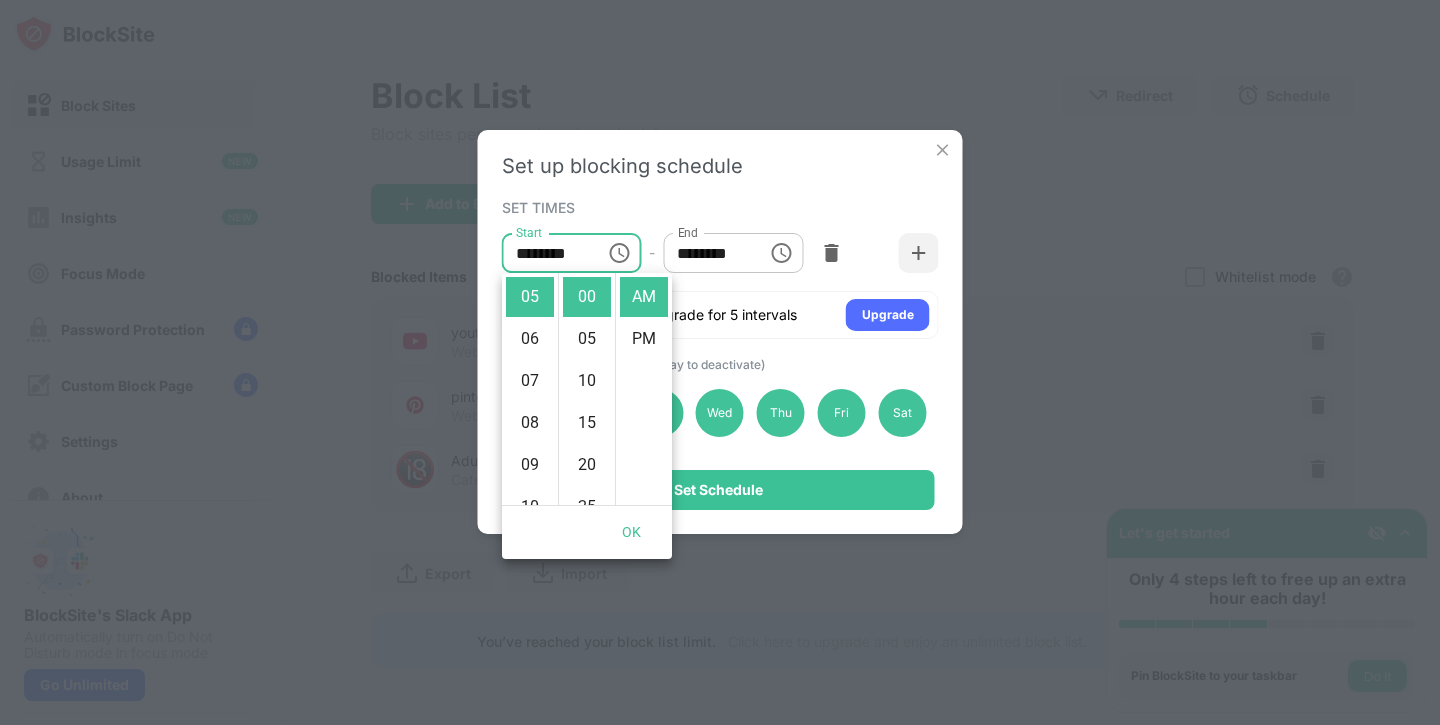 click on "********" at bounding box center (708, 253) 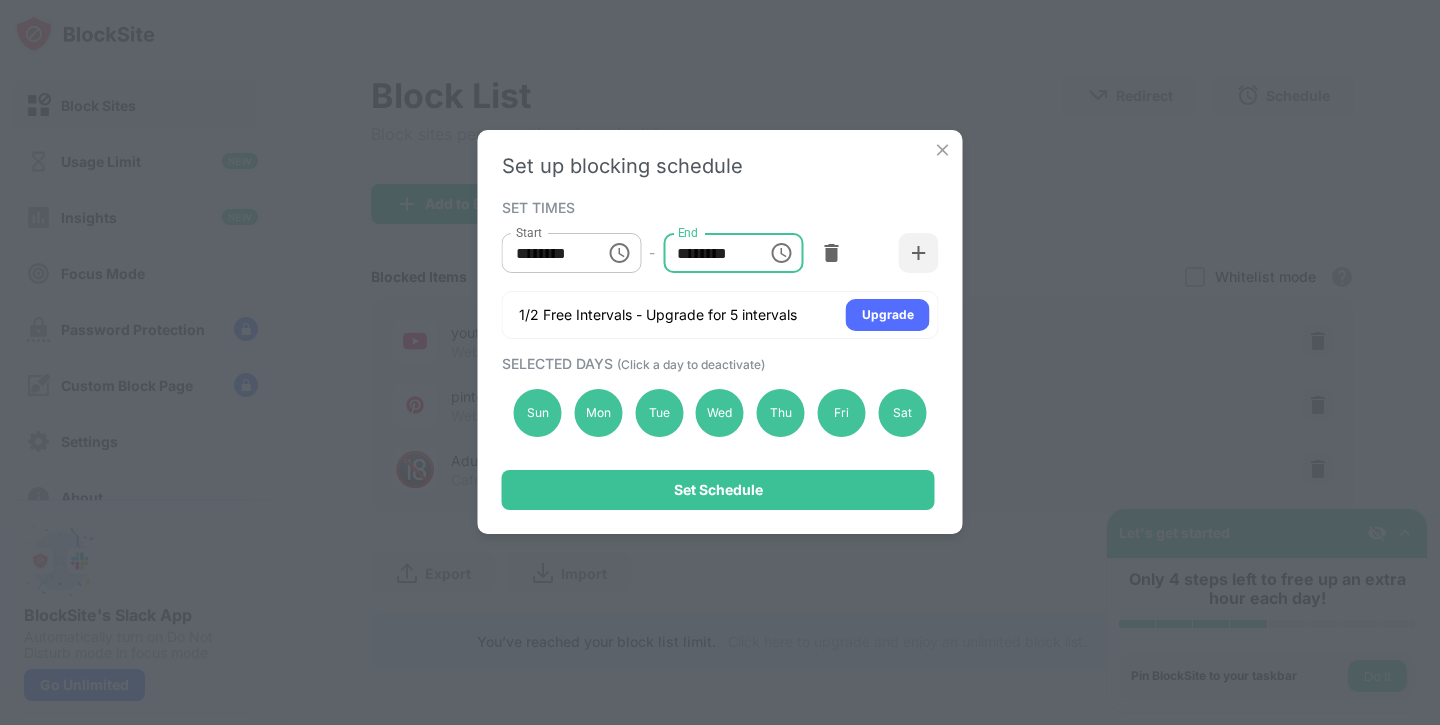 click on "********" at bounding box center [708, 253] 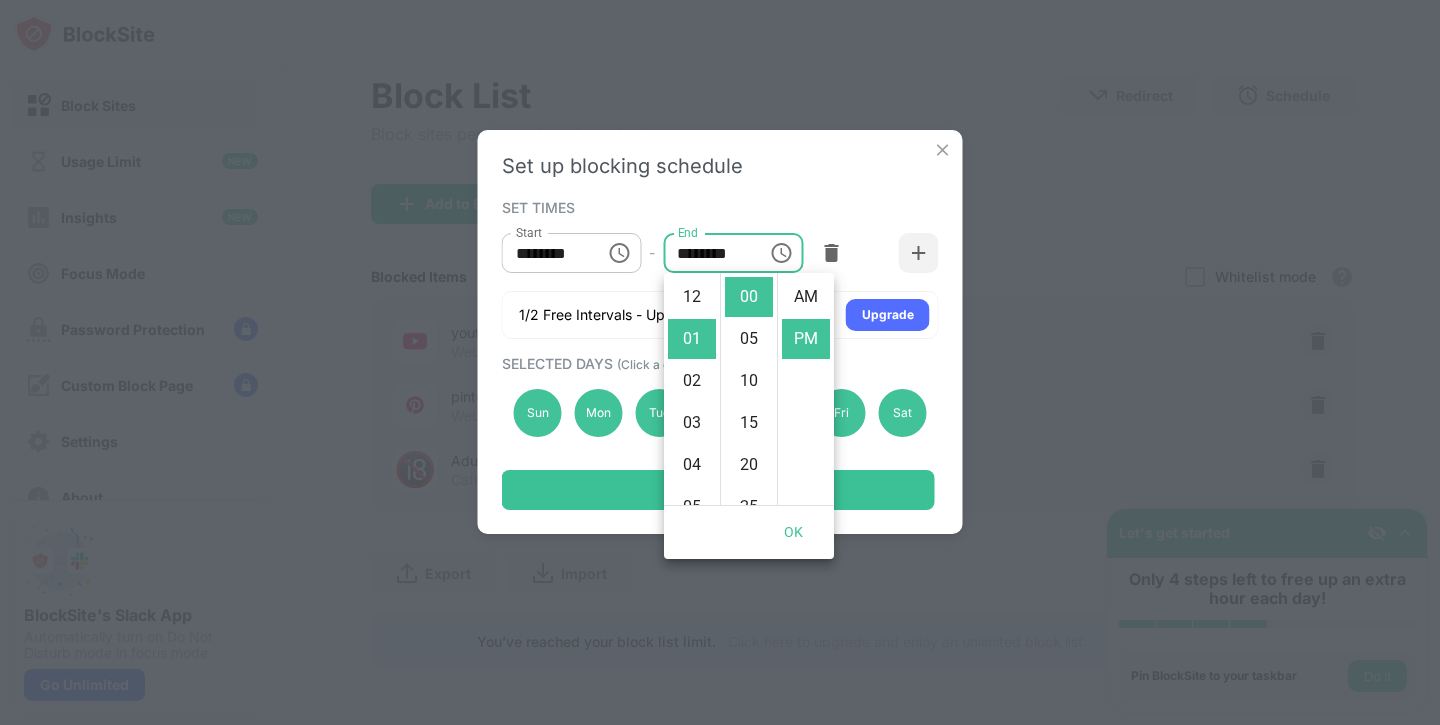 click at bounding box center [781, 253] 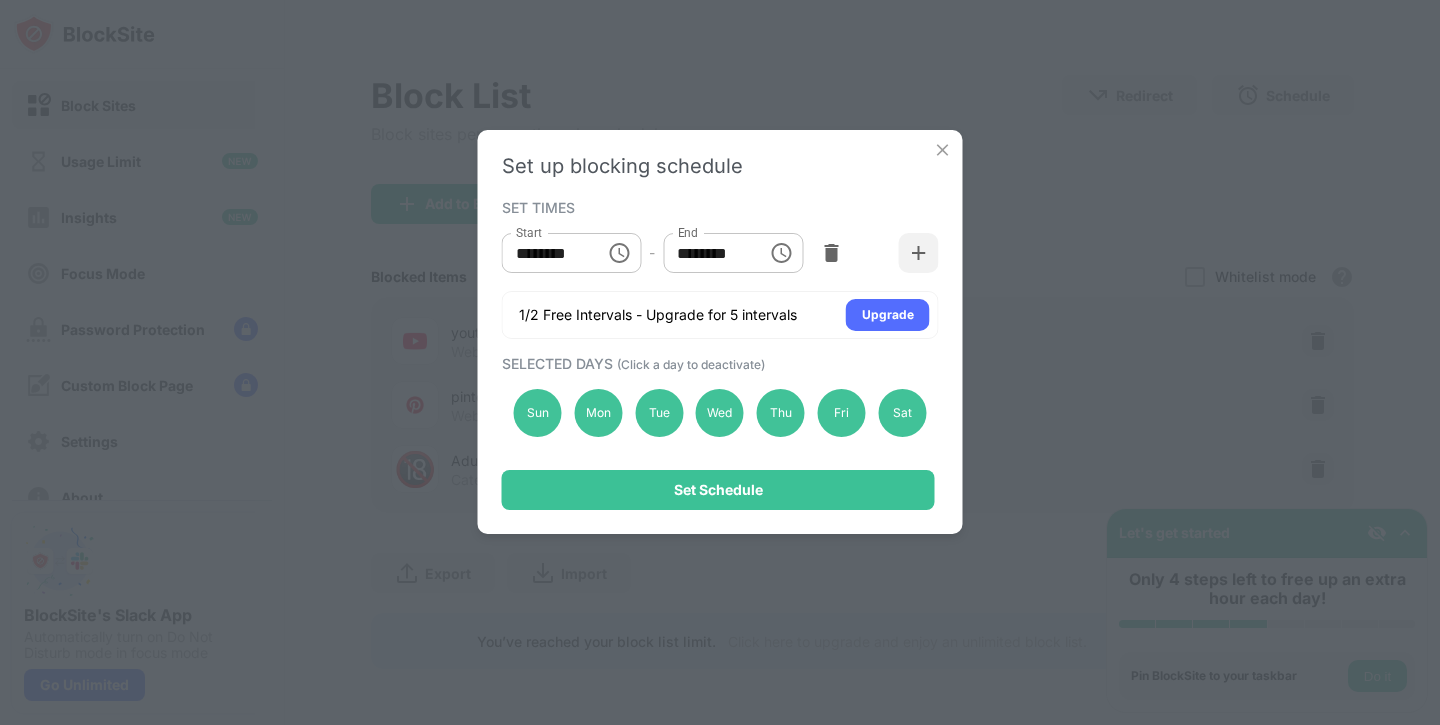 click at bounding box center [781, 253] 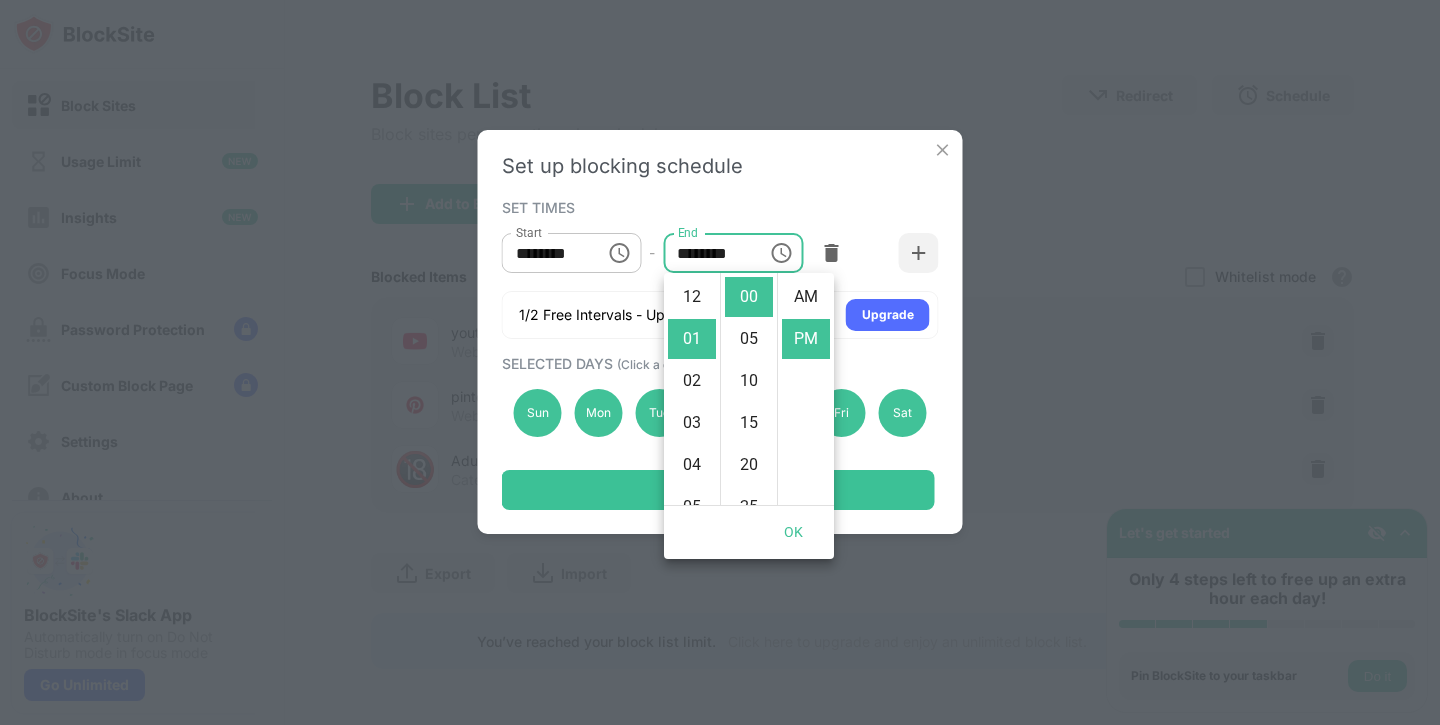 scroll, scrollTop: 42, scrollLeft: 0, axis: vertical 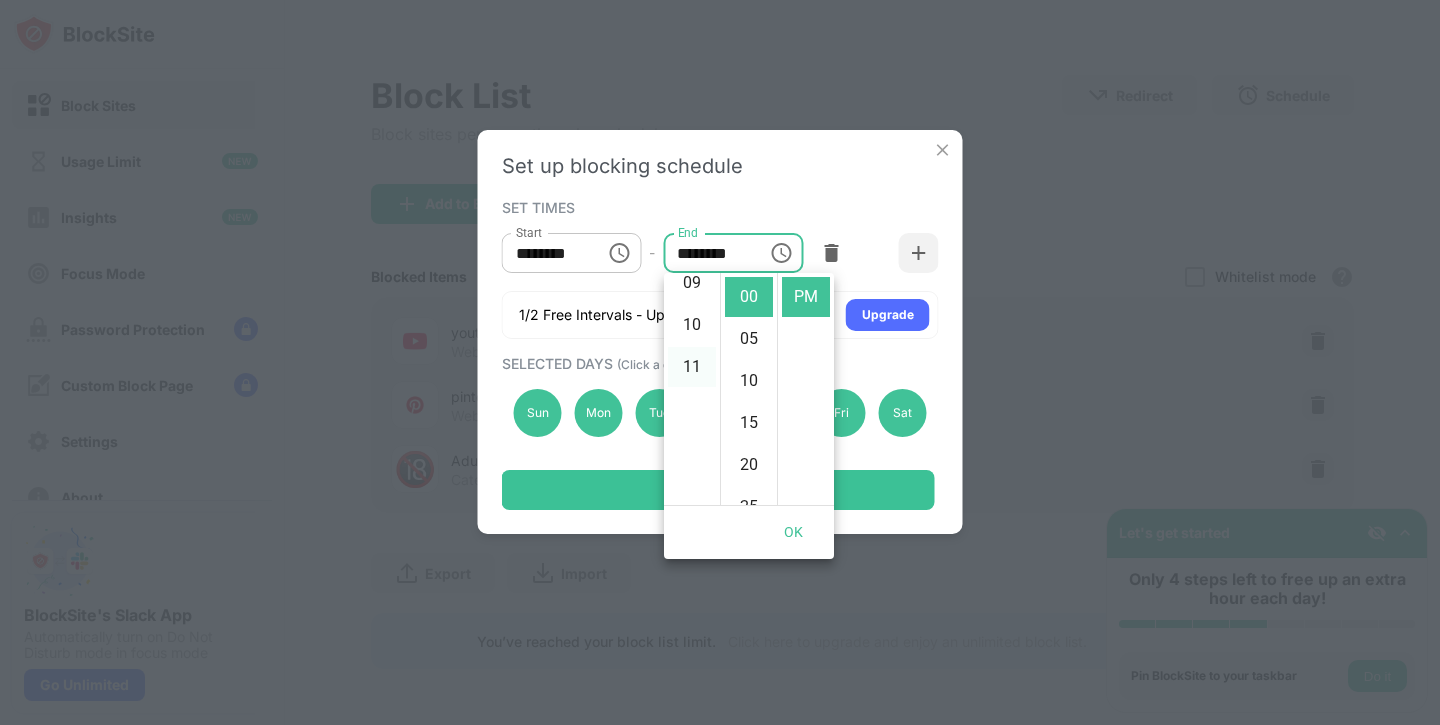 click on "11" at bounding box center [692, 367] 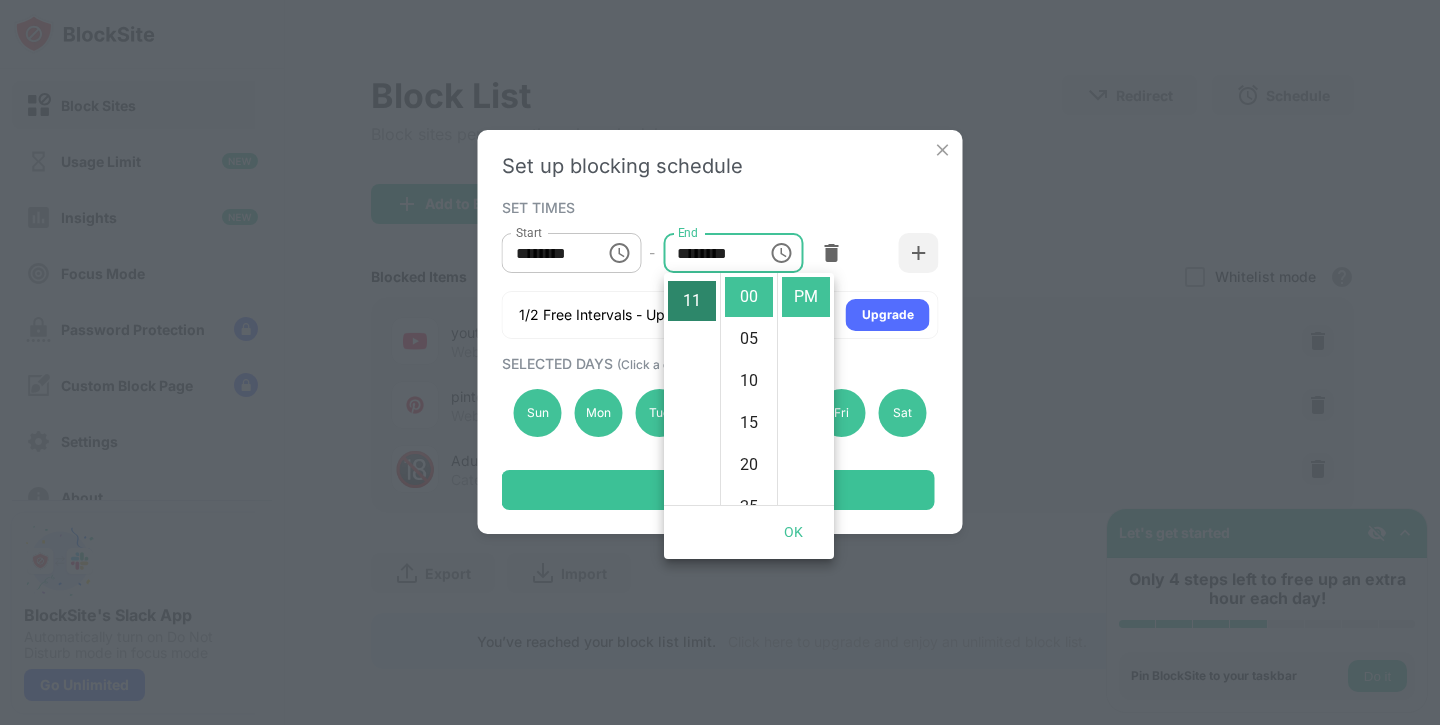 scroll, scrollTop: 462, scrollLeft: 0, axis: vertical 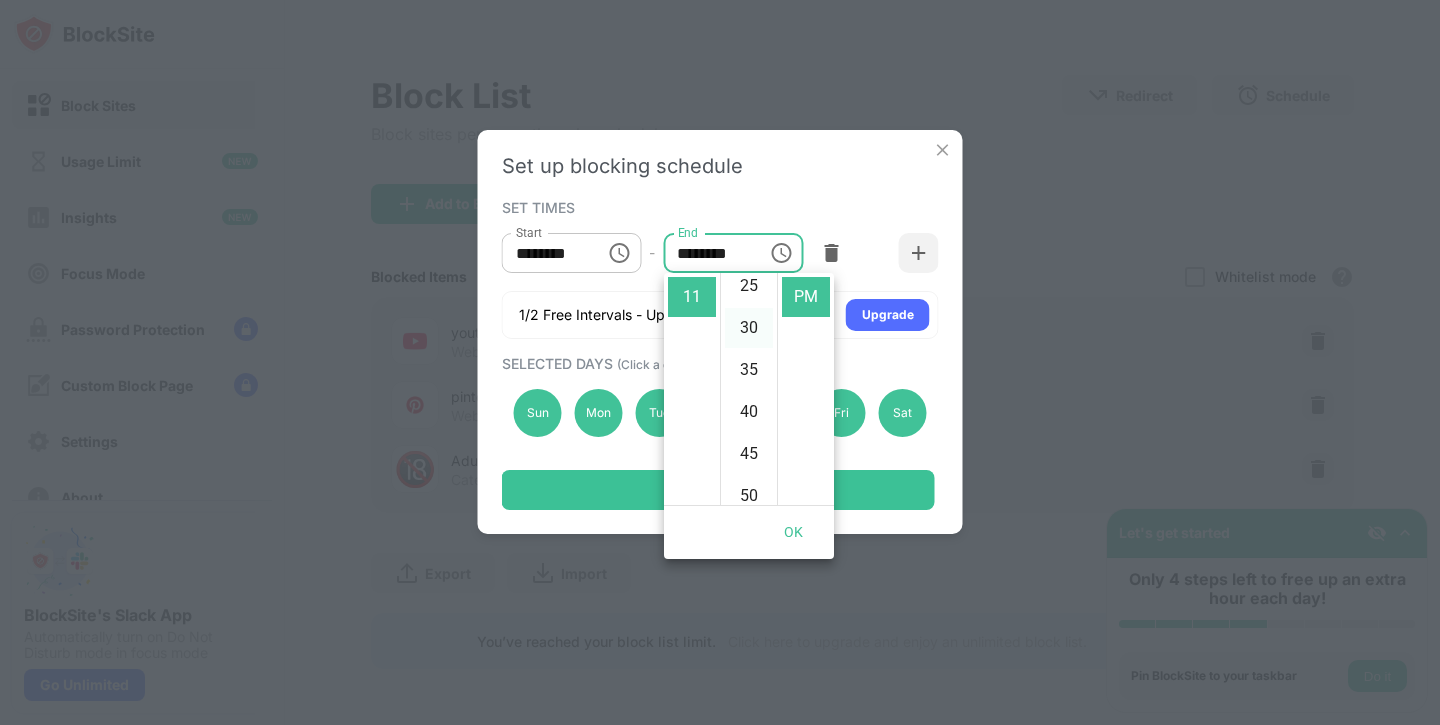 click on "30" at bounding box center (749, 328) 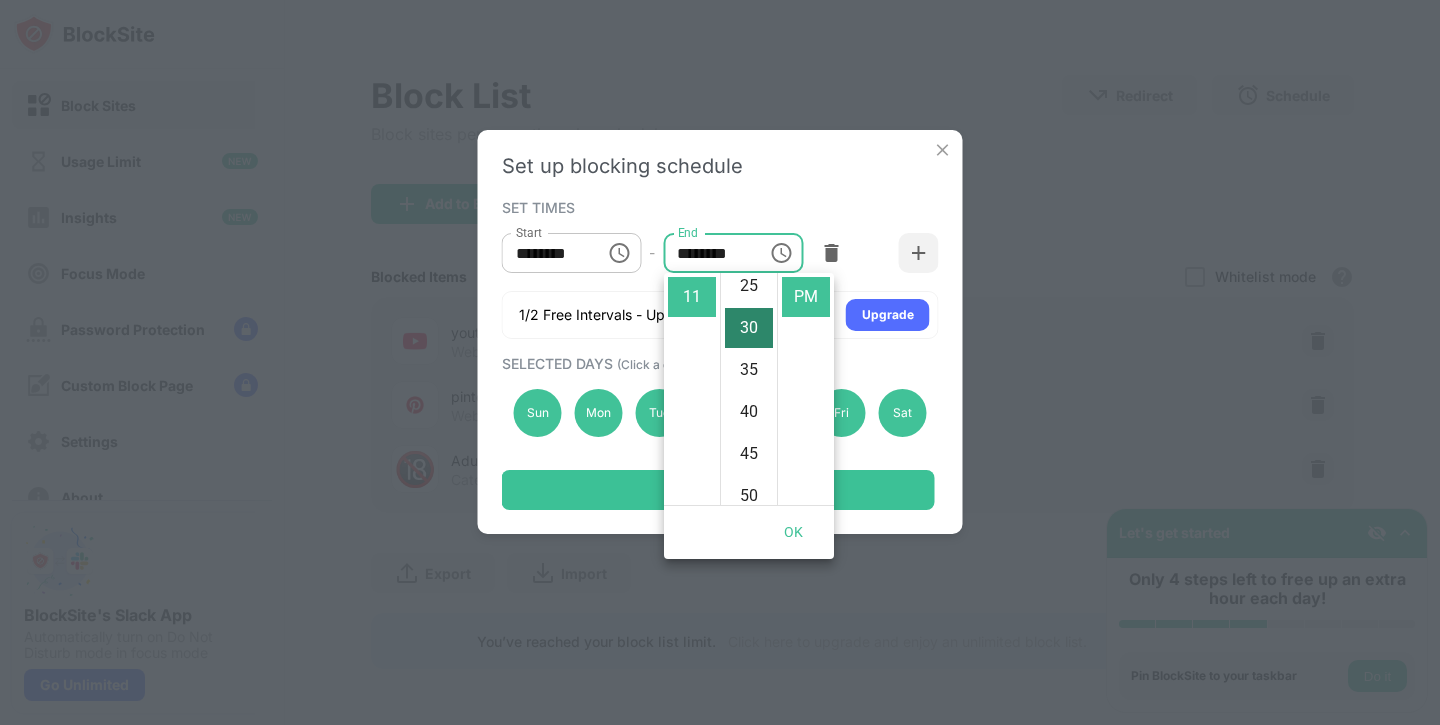 scroll, scrollTop: 252, scrollLeft: 0, axis: vertical 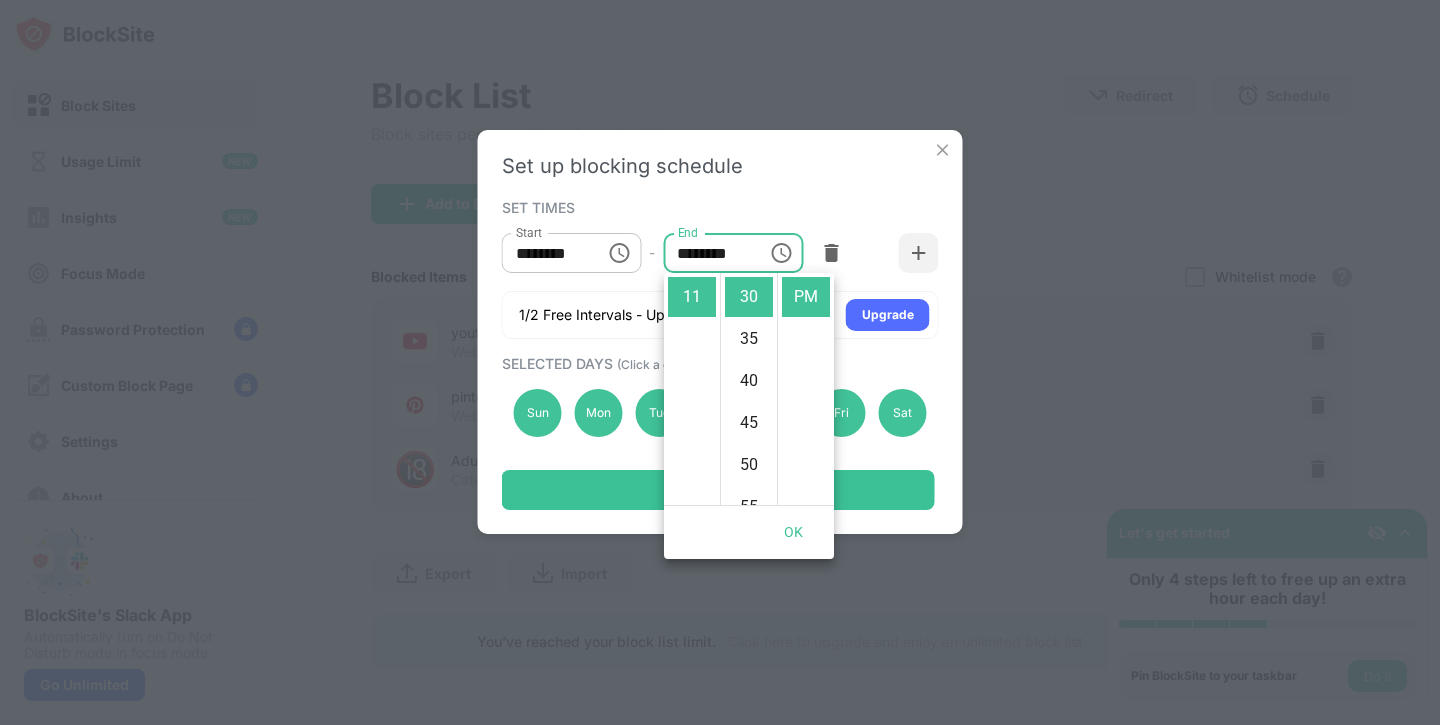 click on "OK" at bounding box center (794, 532) 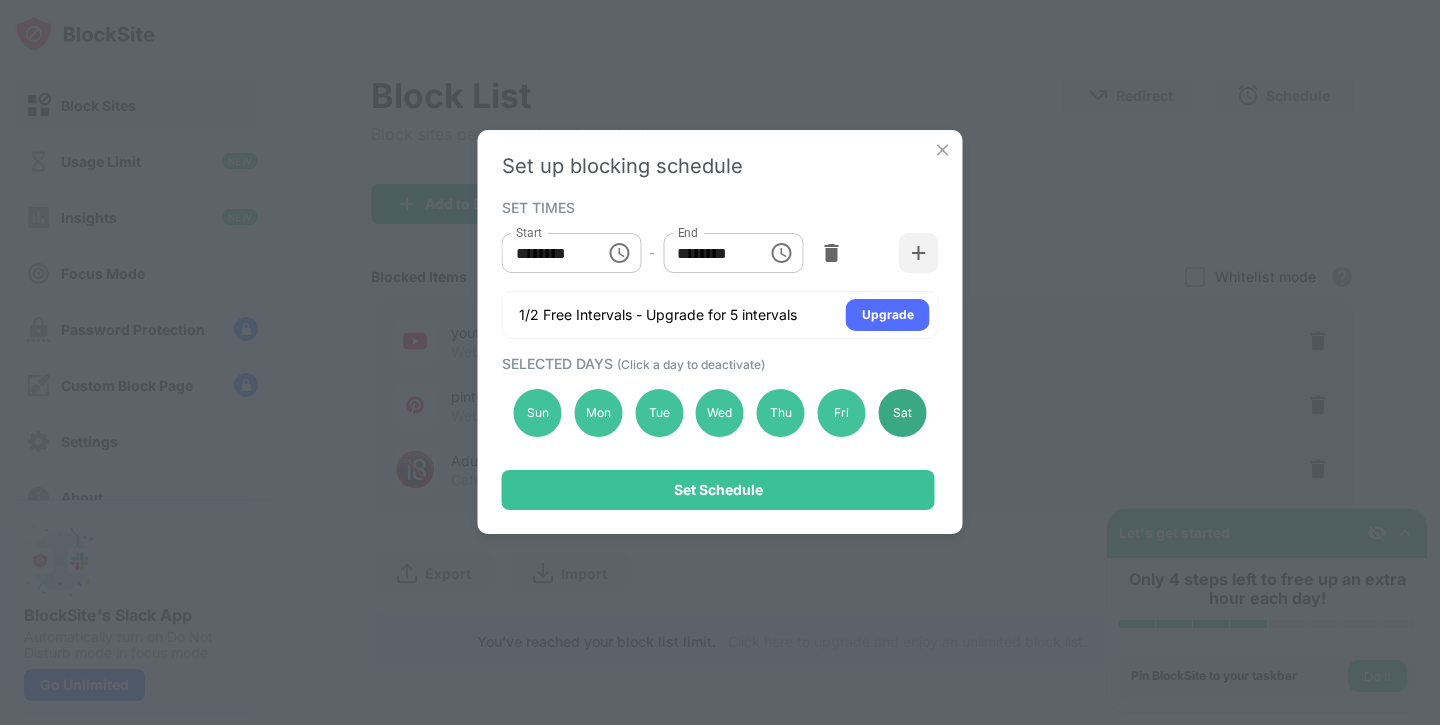 click on "Sat" at bounding box center [902, 413] 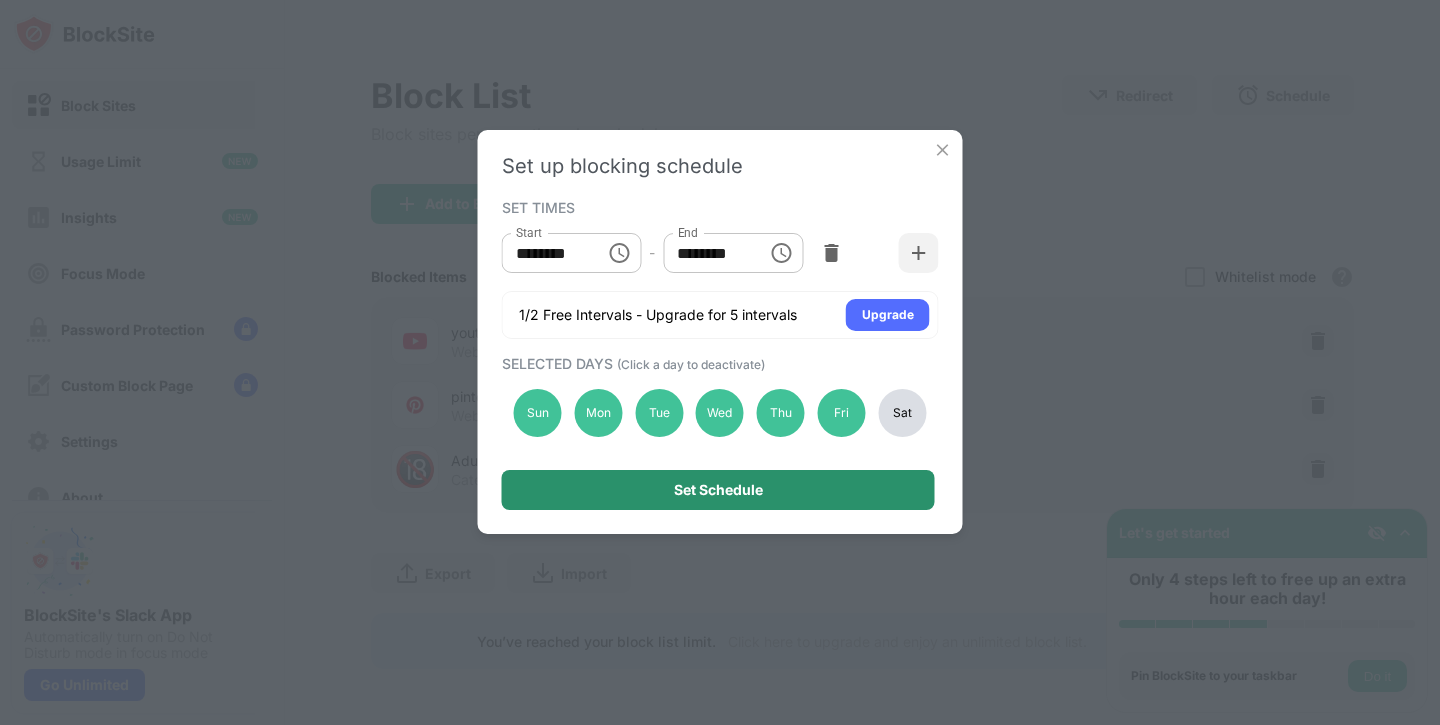 click on "Set Schedule" at bounding box center (718, 490) 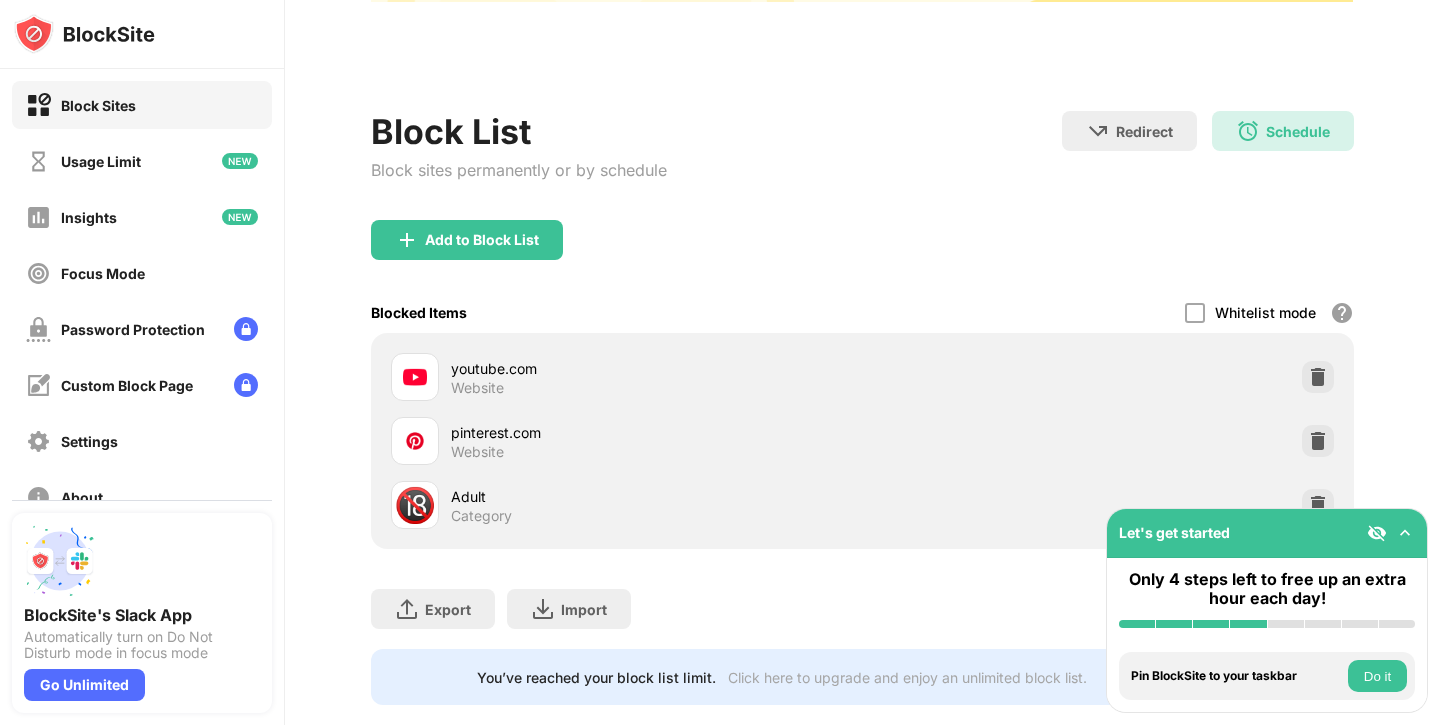 scroll, scrollTop: 224, scrollLeft: 0, axis: vertical 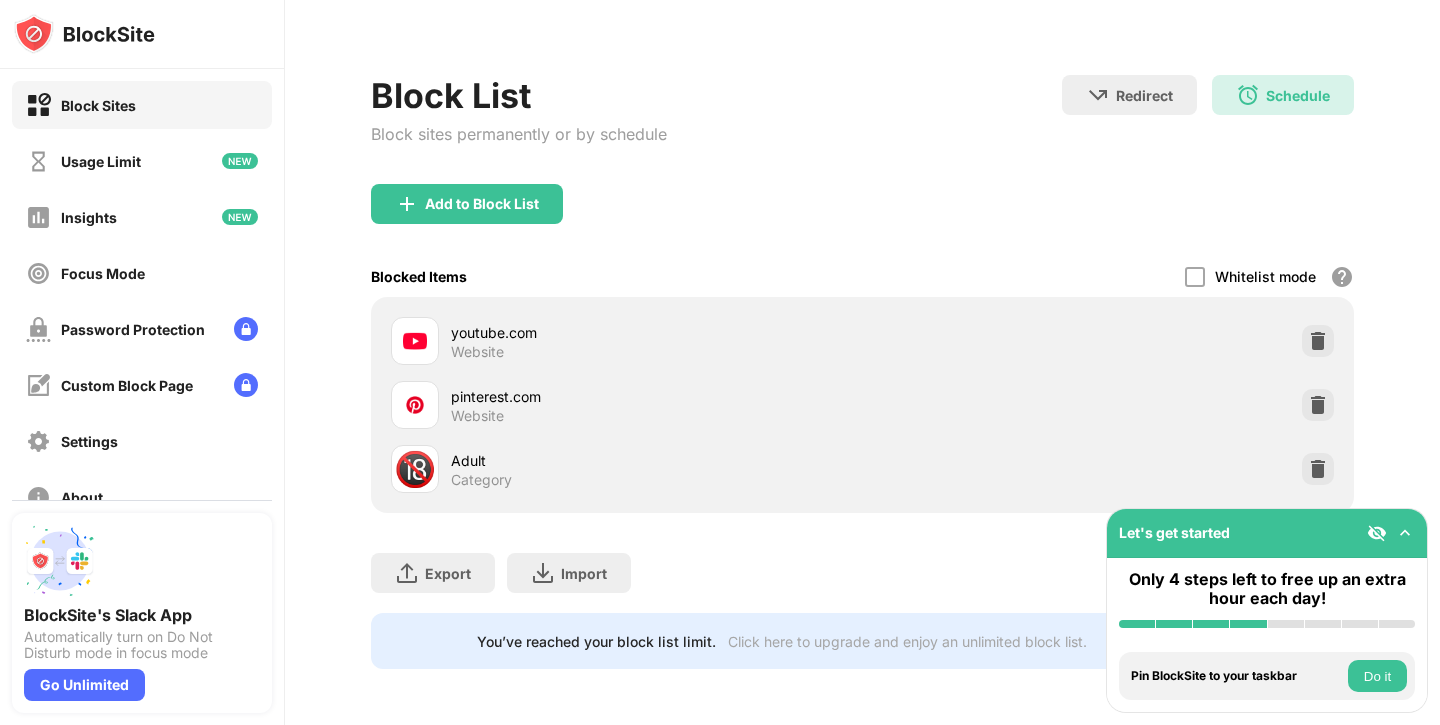 click on "Block List Block sites permanently or by schedule Redirect Choose a site to be redirected to when blocking is active Schedule [TIME] to [TIME] [DAY],[DAY],[DAY],[DAY],[DAY],[DAY],[DAY]" at bounding box center (862, 129) 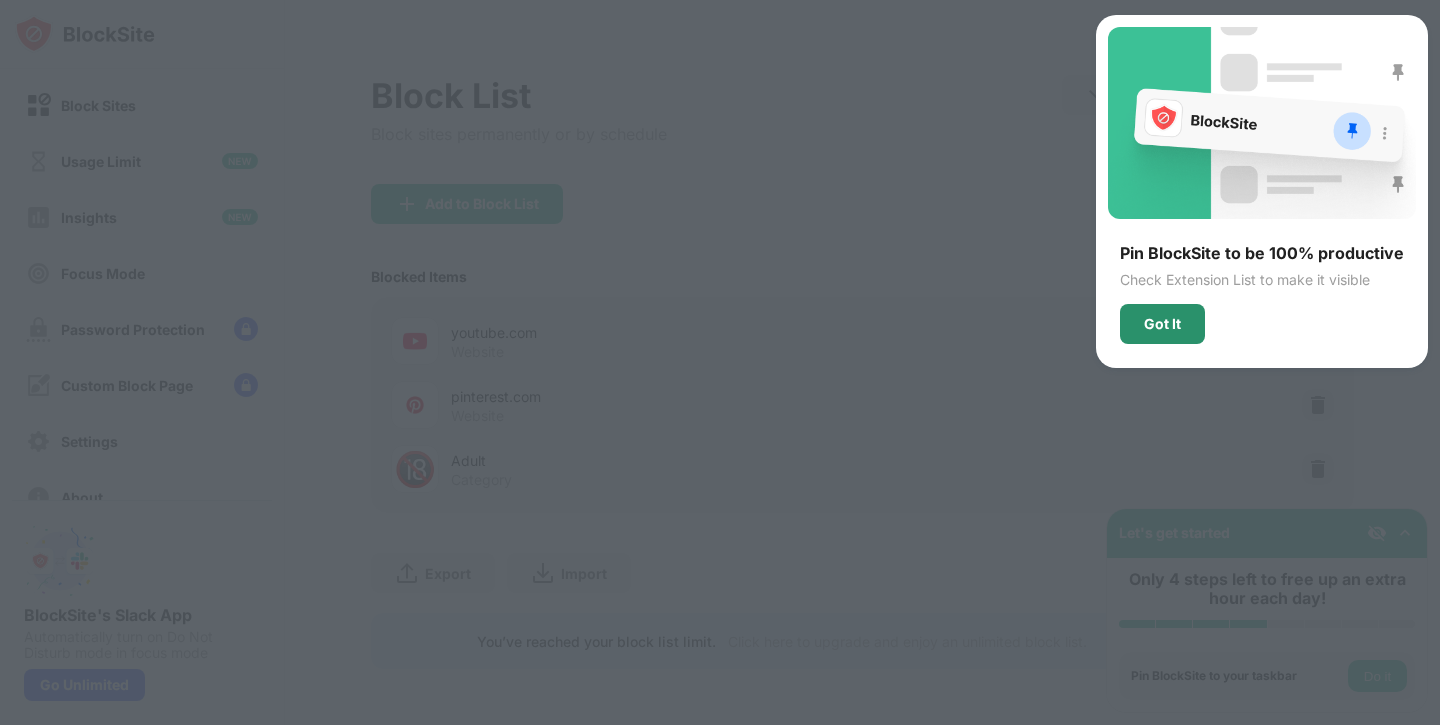 click on "Got It" at bounding box center (1162, 324) 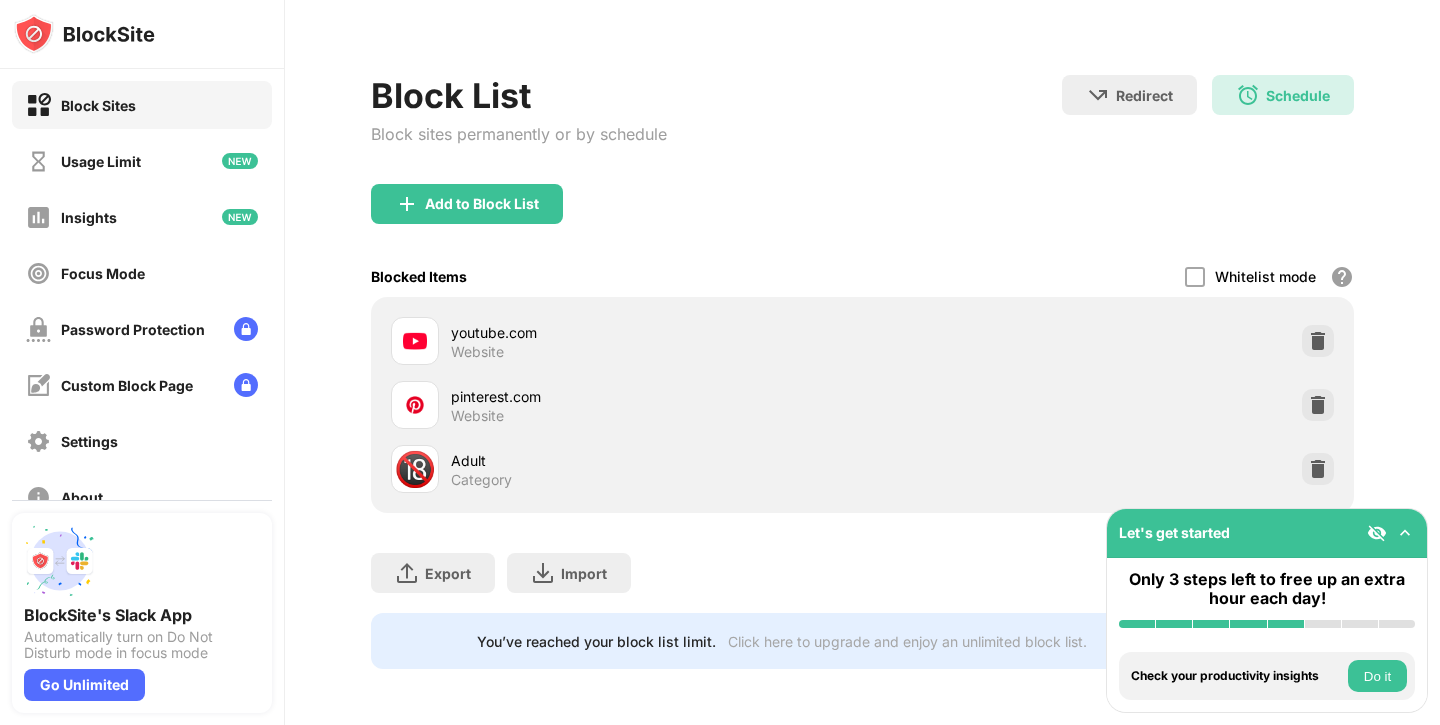 click on "Do it" at bounding box center (1377, 676) 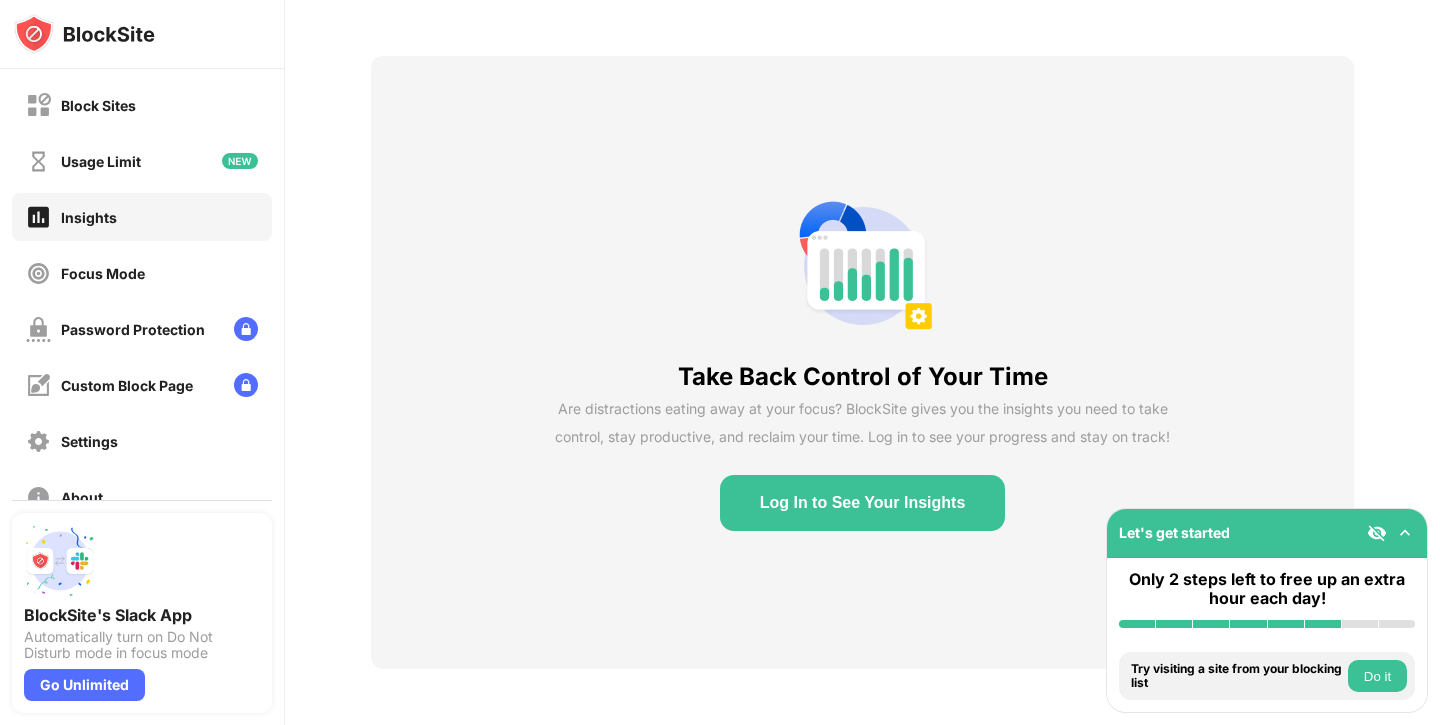scroll, scrollTop: 69, scrollLeft: 0, axis: vertical 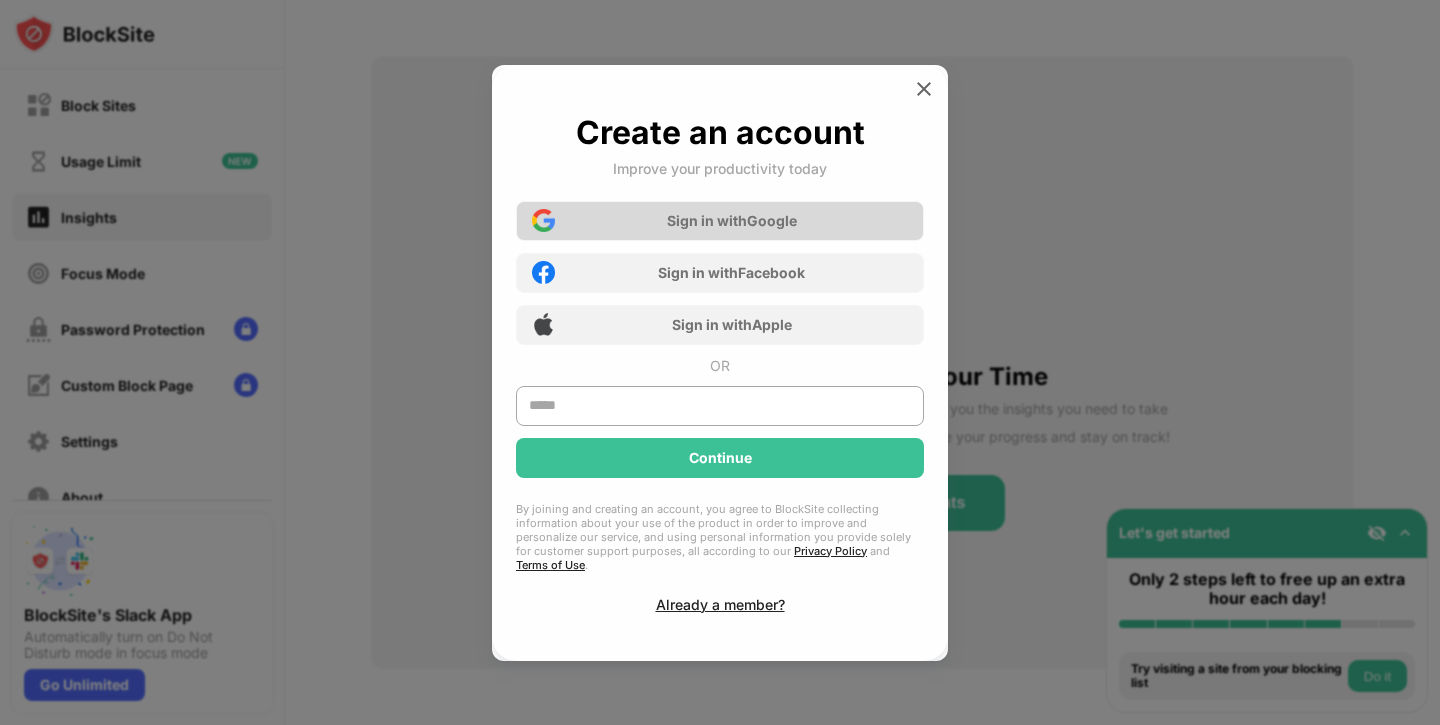 click on "Sign in with  Google" at bounding box center [720, 221] 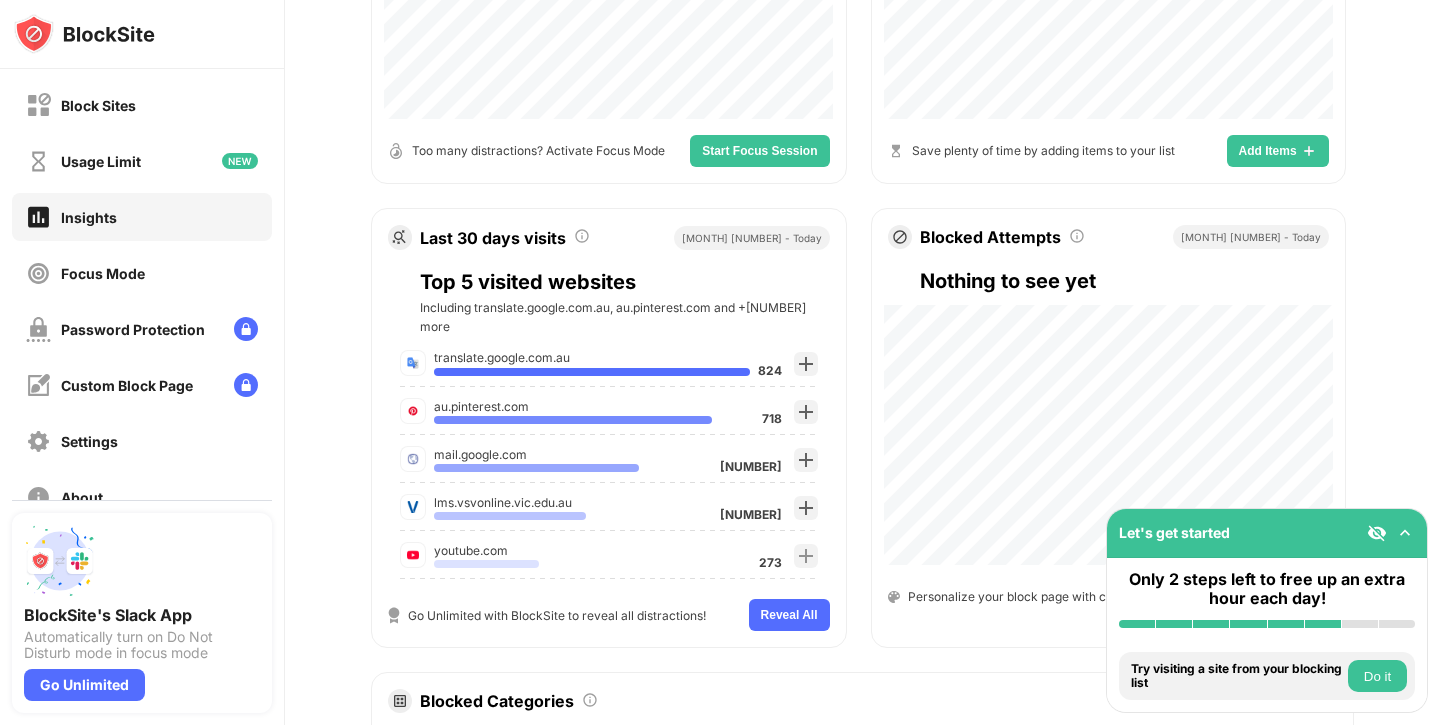 scroll, scrollTop: 0, scrollLeft: 0, axis: both 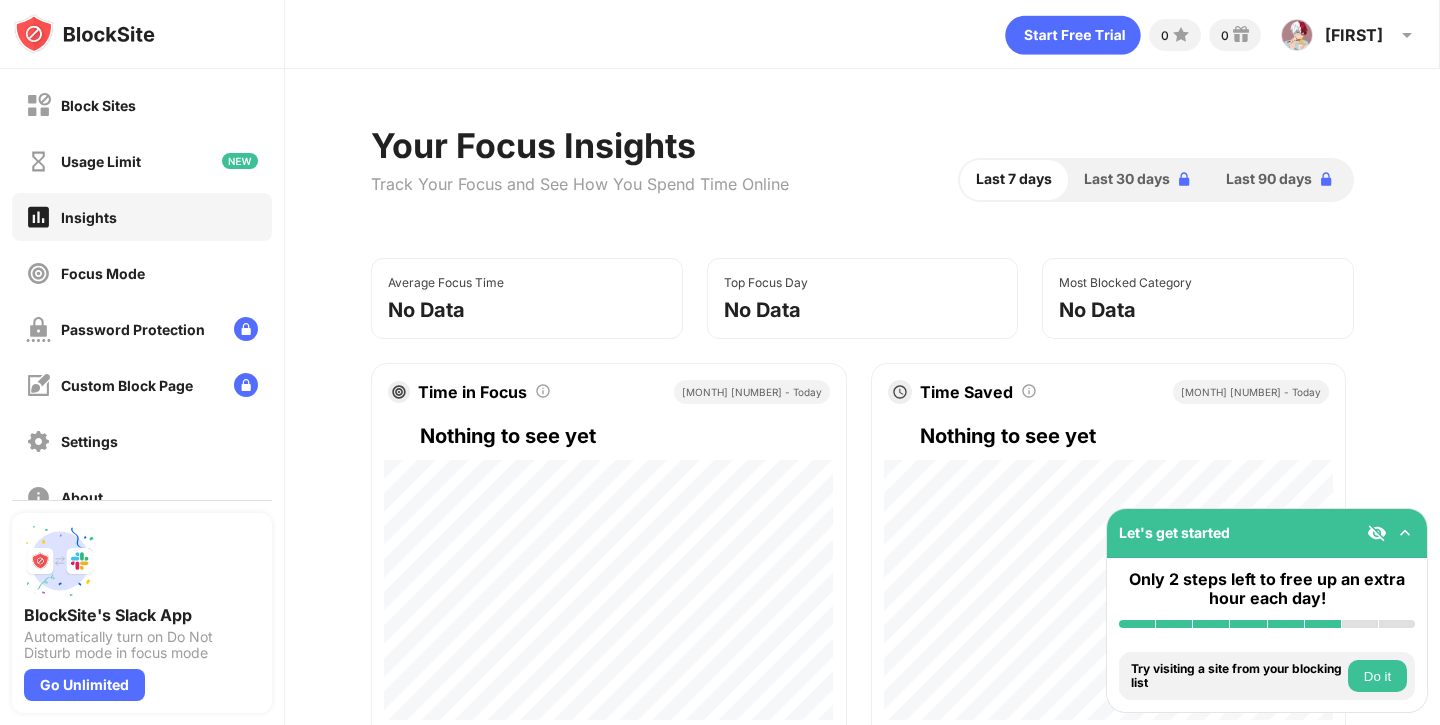 click on "Do it" at bounding box center [1377, 676] 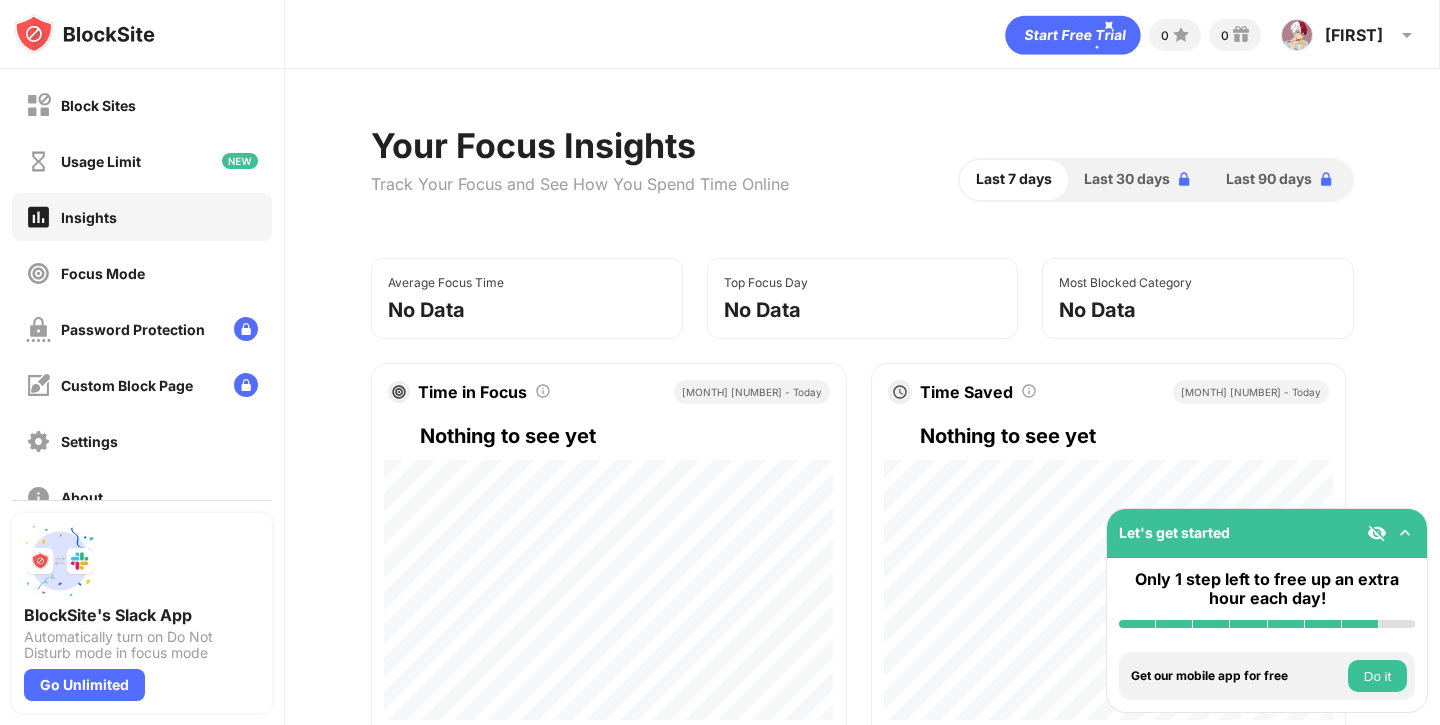 click on "Do it" at bounding box center [1377, 676] 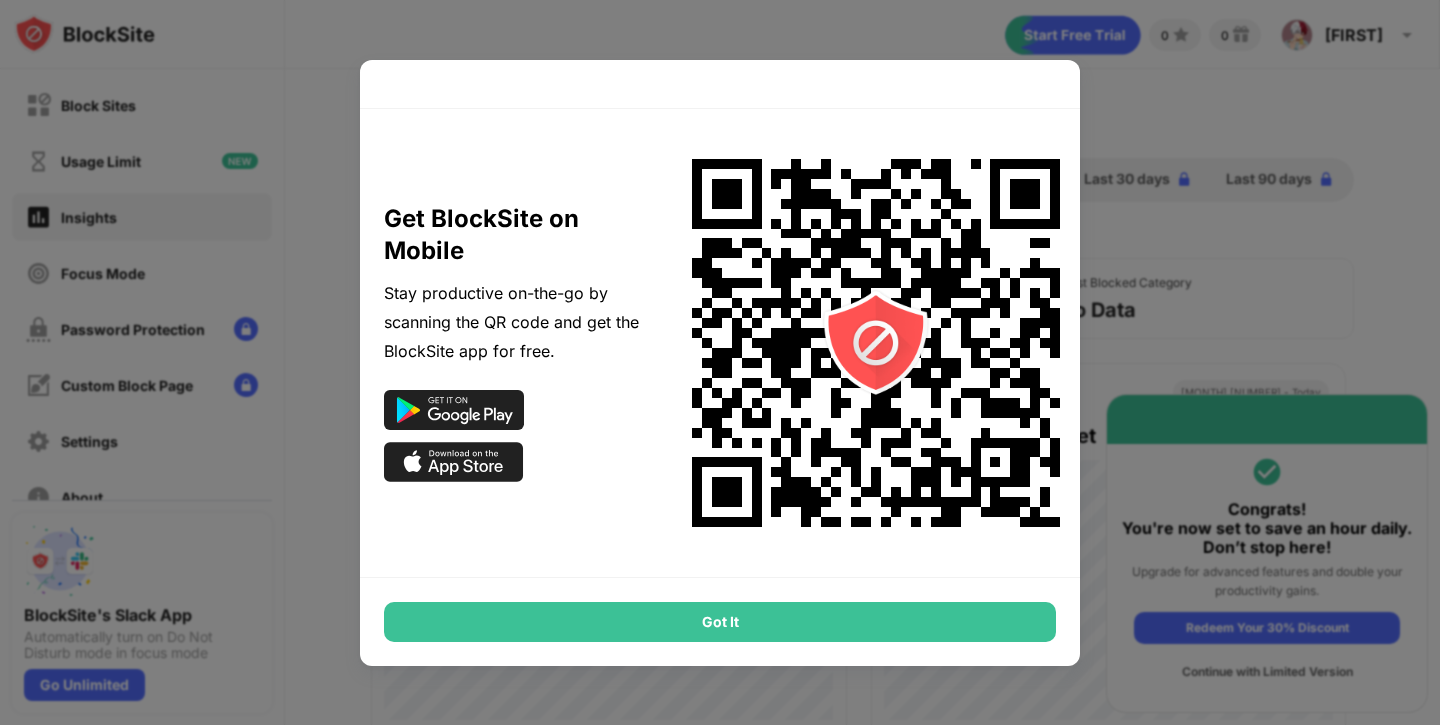click on "Got It" at bounding box center [720, 622] 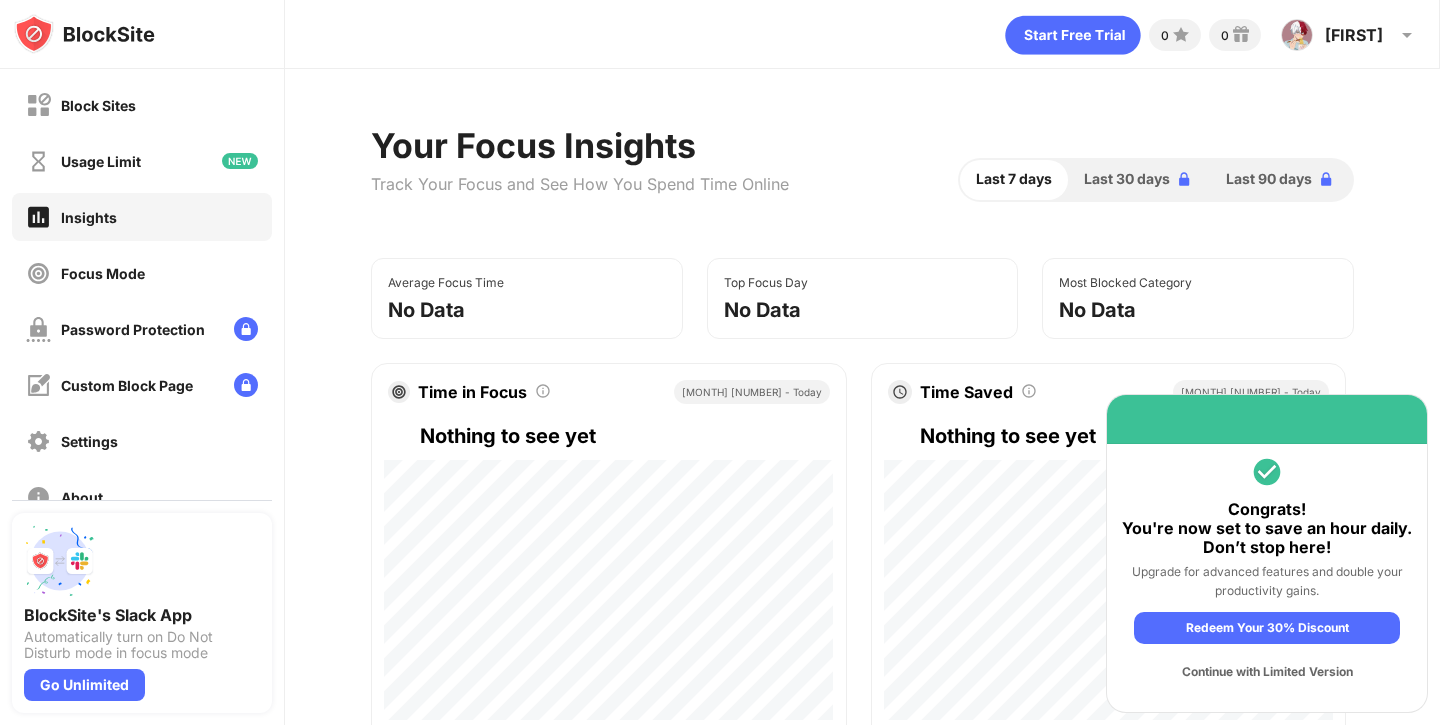 click on "Continue with Limited Version" at bounding box center (1267, 672) 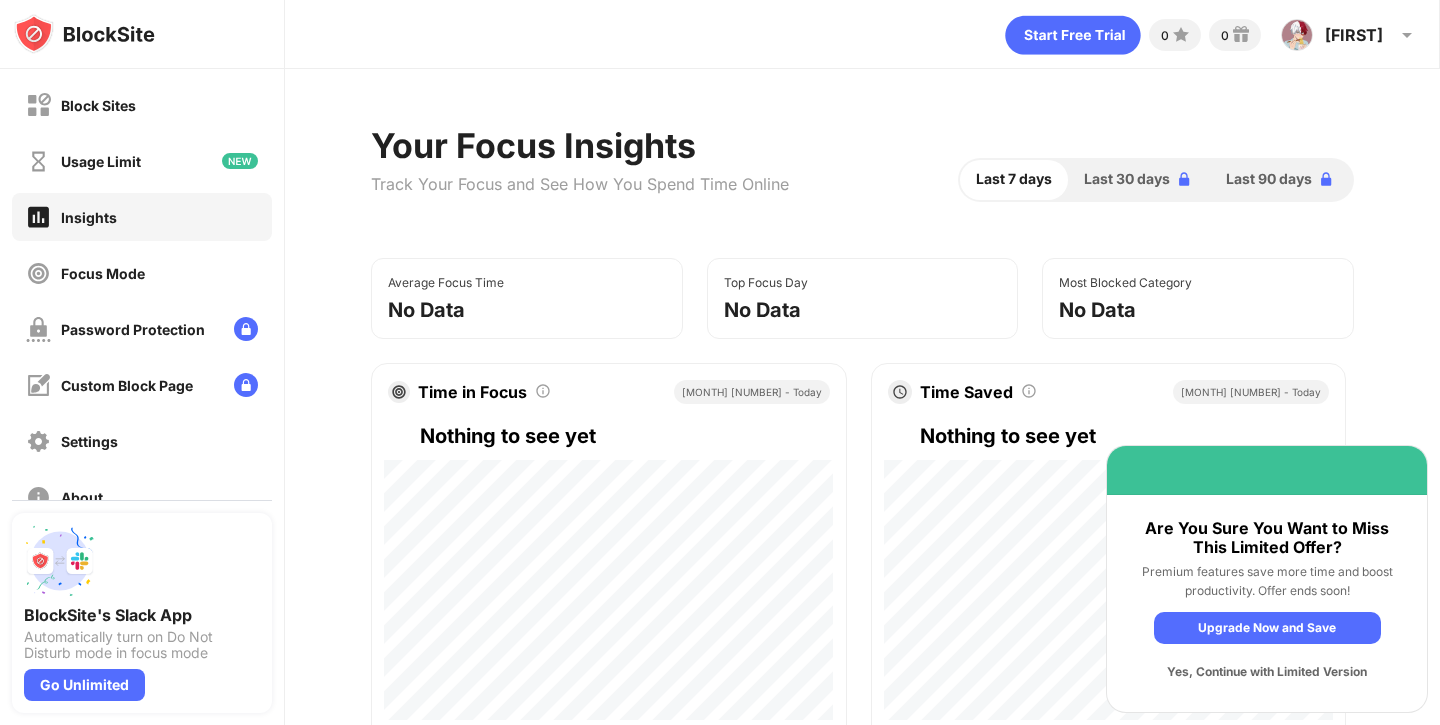 click on "Yes, Continue with Limited Version" at bounding box center [1267, 672] 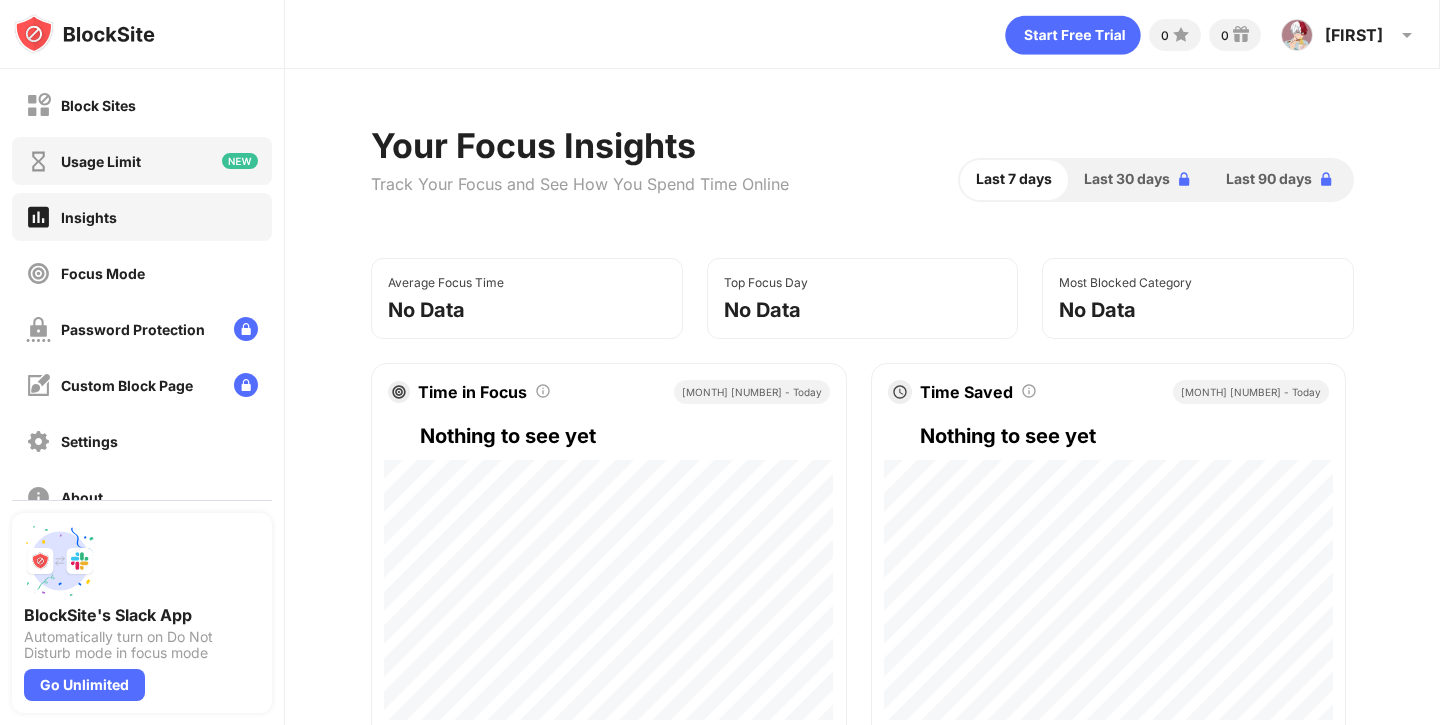 click on "Usage Limit" at bounding box center [101, 161] 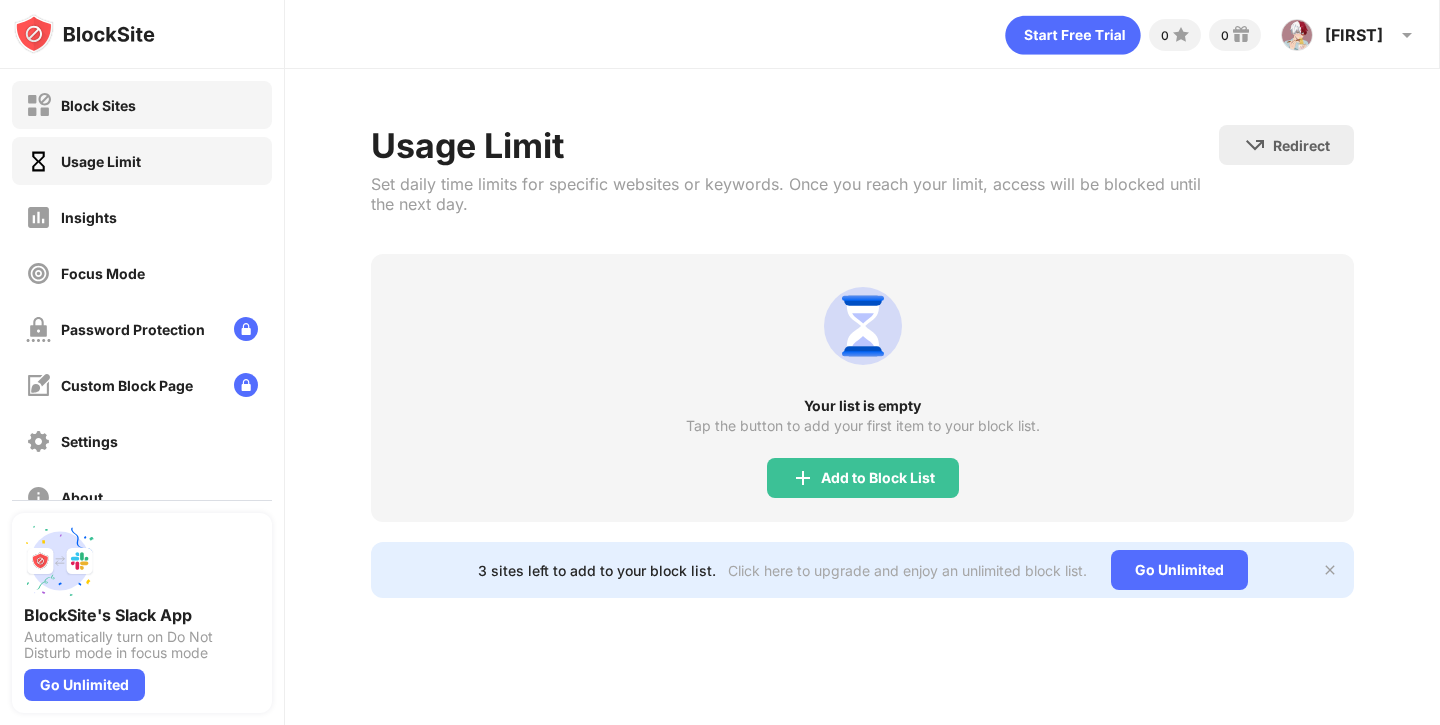 click on "Block Sites" at bounding box center [81, 105] 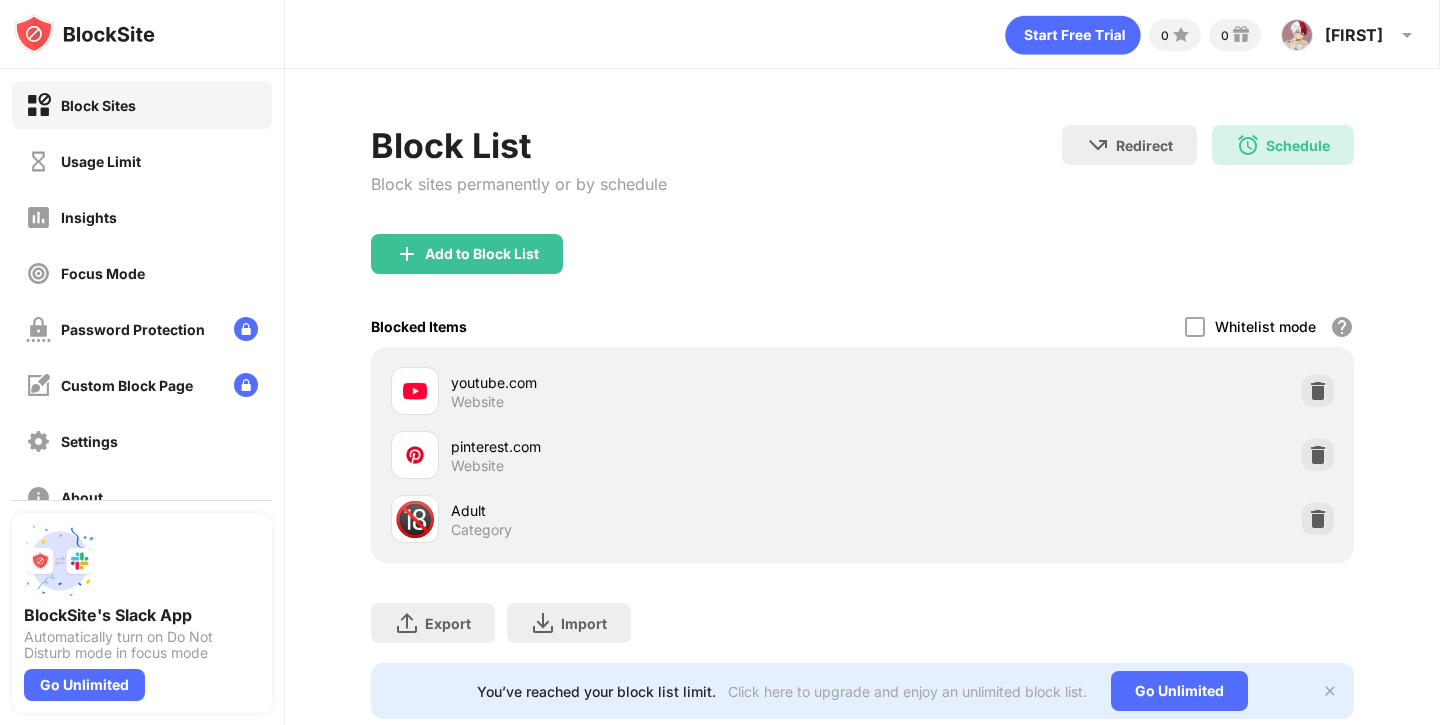 click on "Add to Block List" at bounding box center [862, 270] 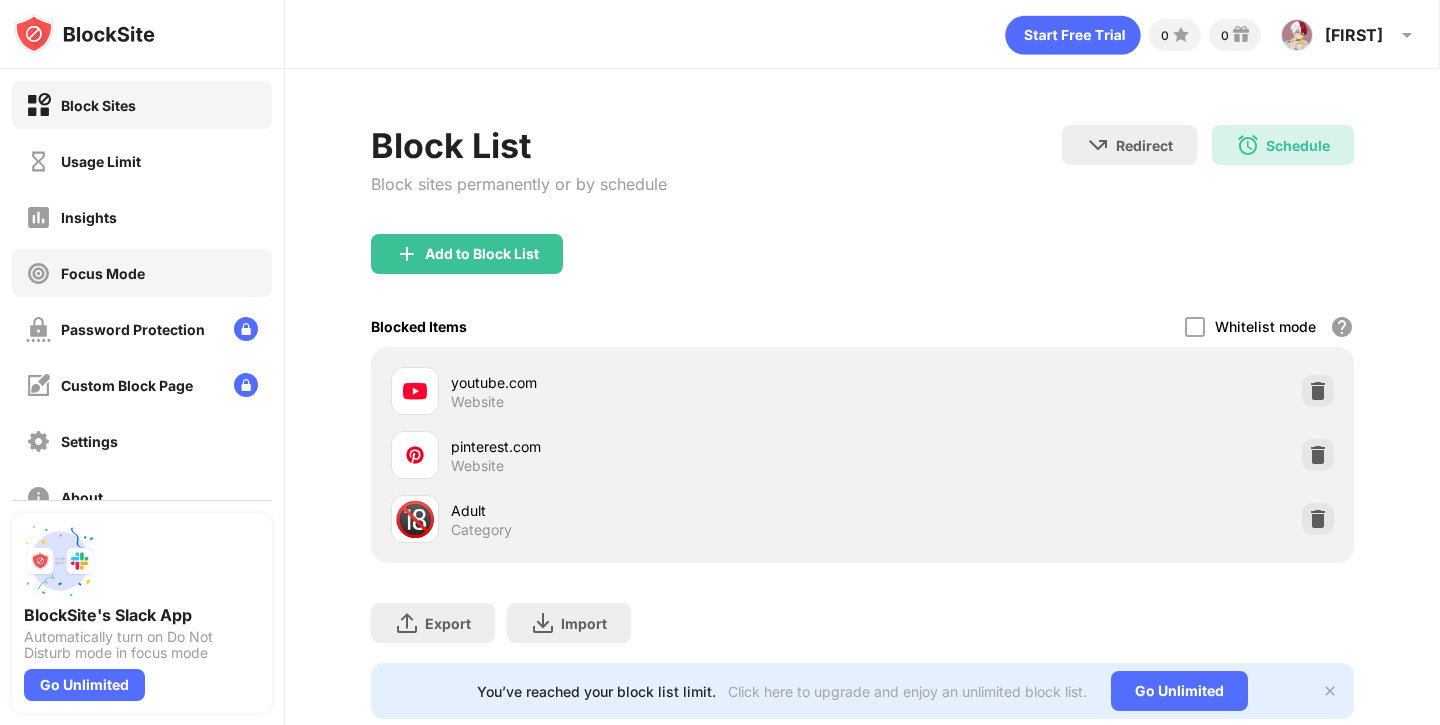 click on "Focus Mode" at bounding box center (103, 273) 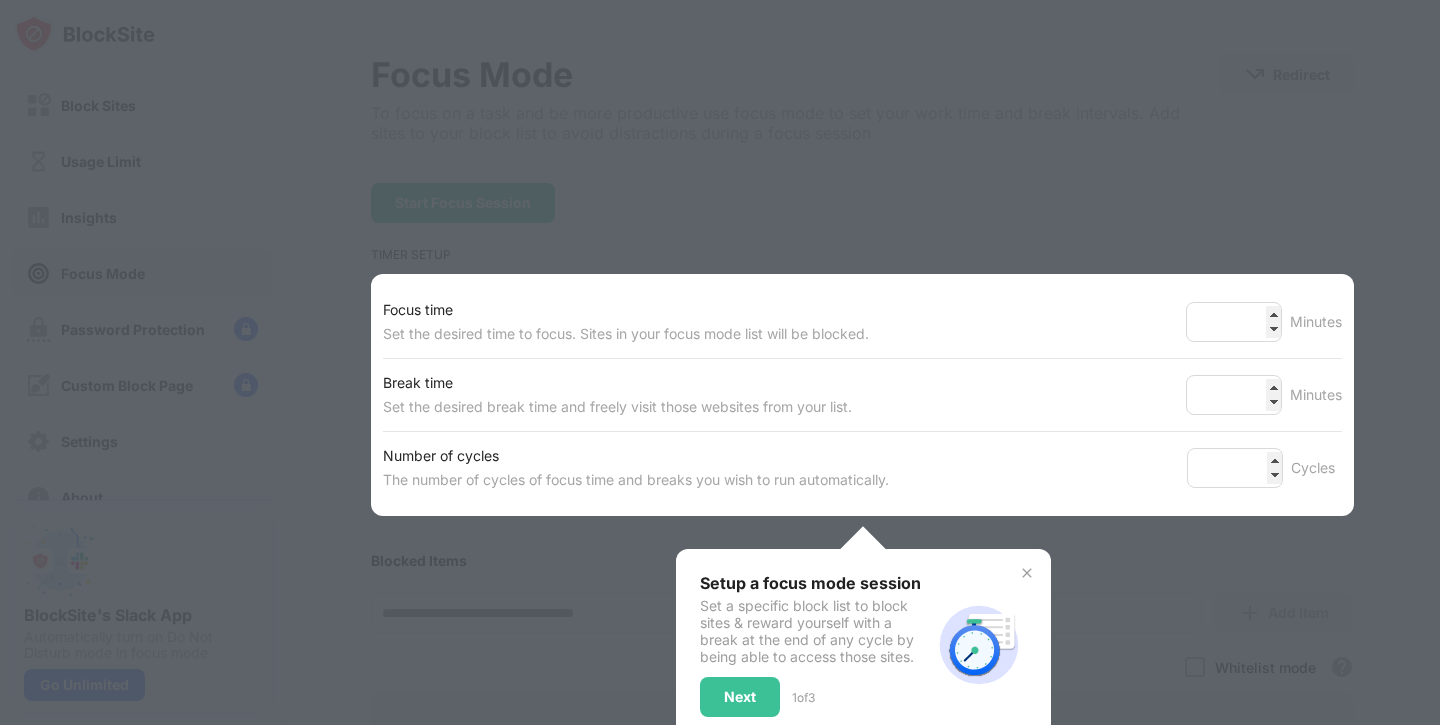 scroll, scrollTop: 86, scrollLeft: 0, axis: vertical 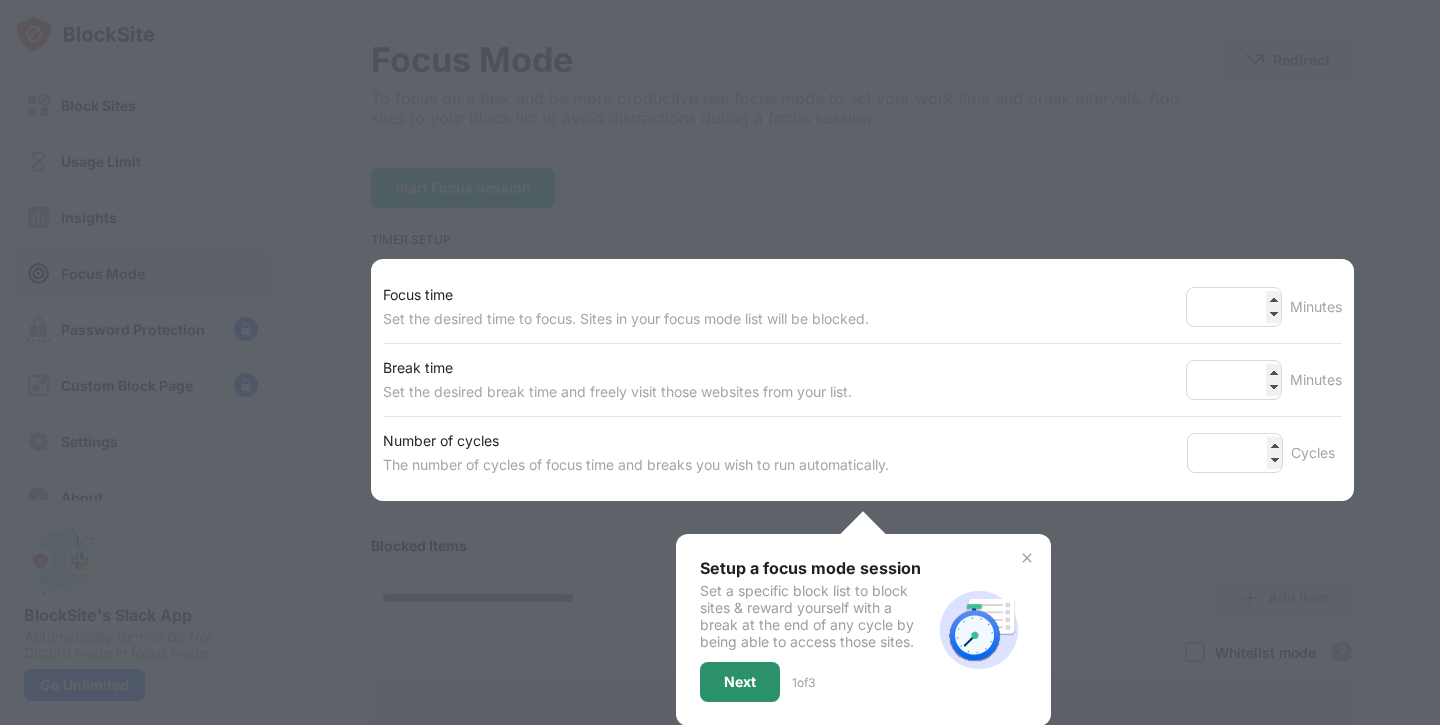 click on "Next" at bounding box center [740, 682] 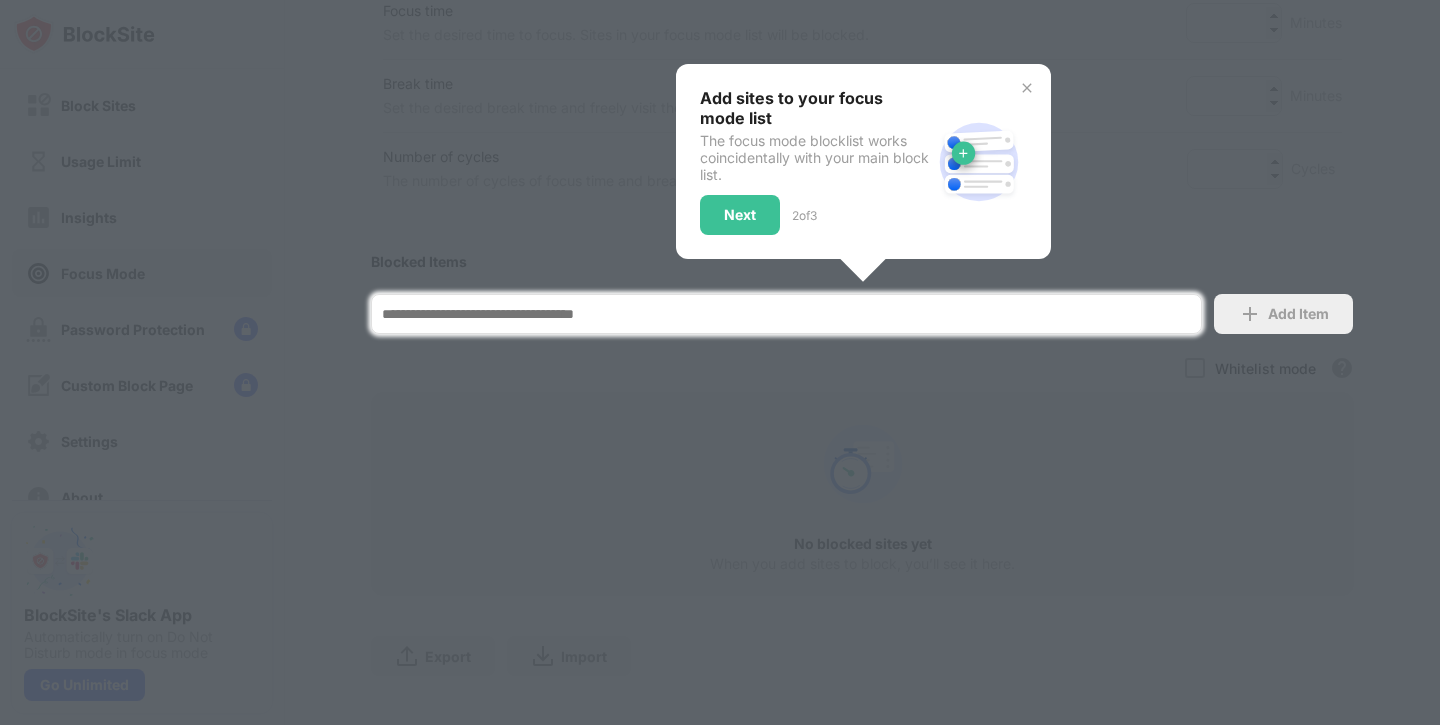 scroll, scrollTop: 397, scrollLeft: 0, axis: vertical 